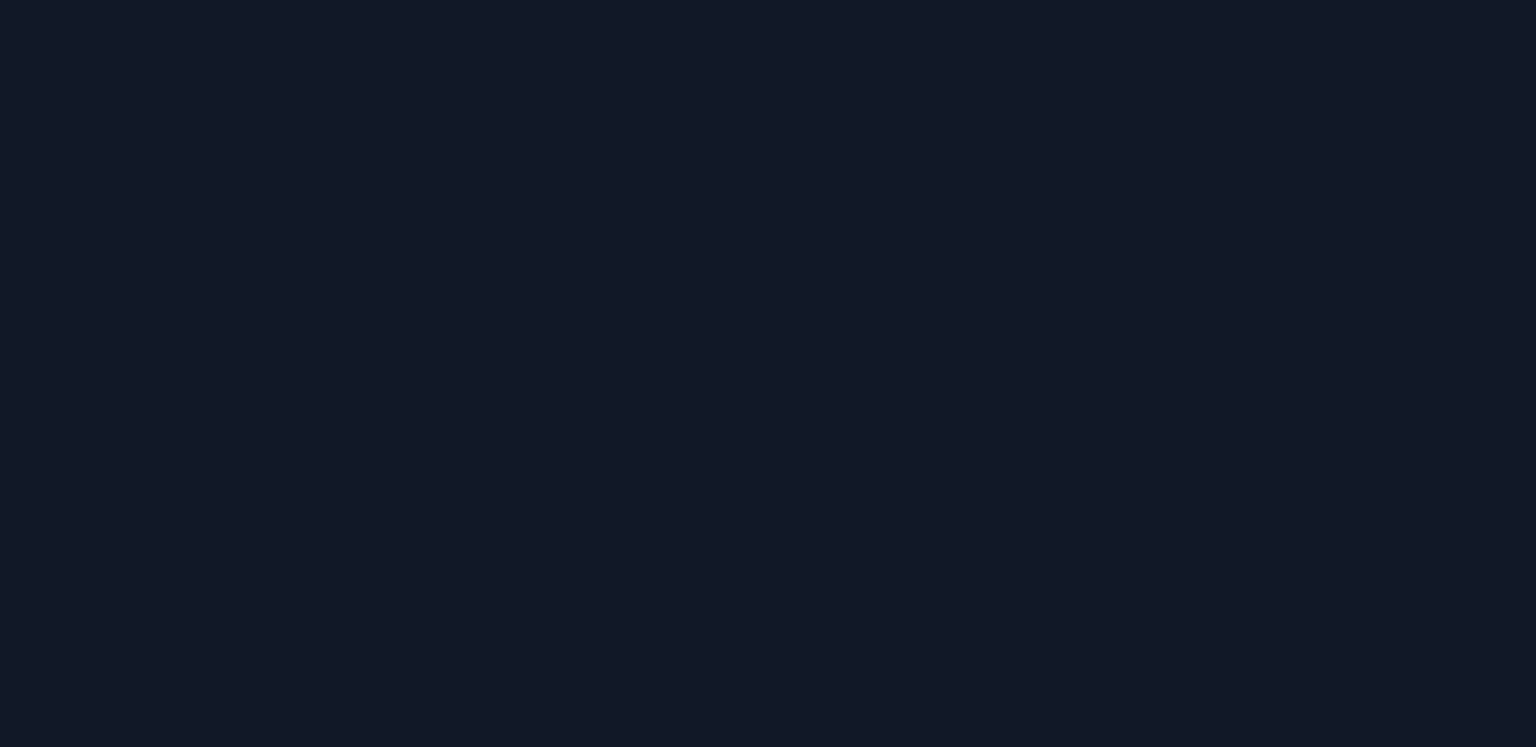 scroll, scrollTop: 0, scrollLeft: 0, axis: both 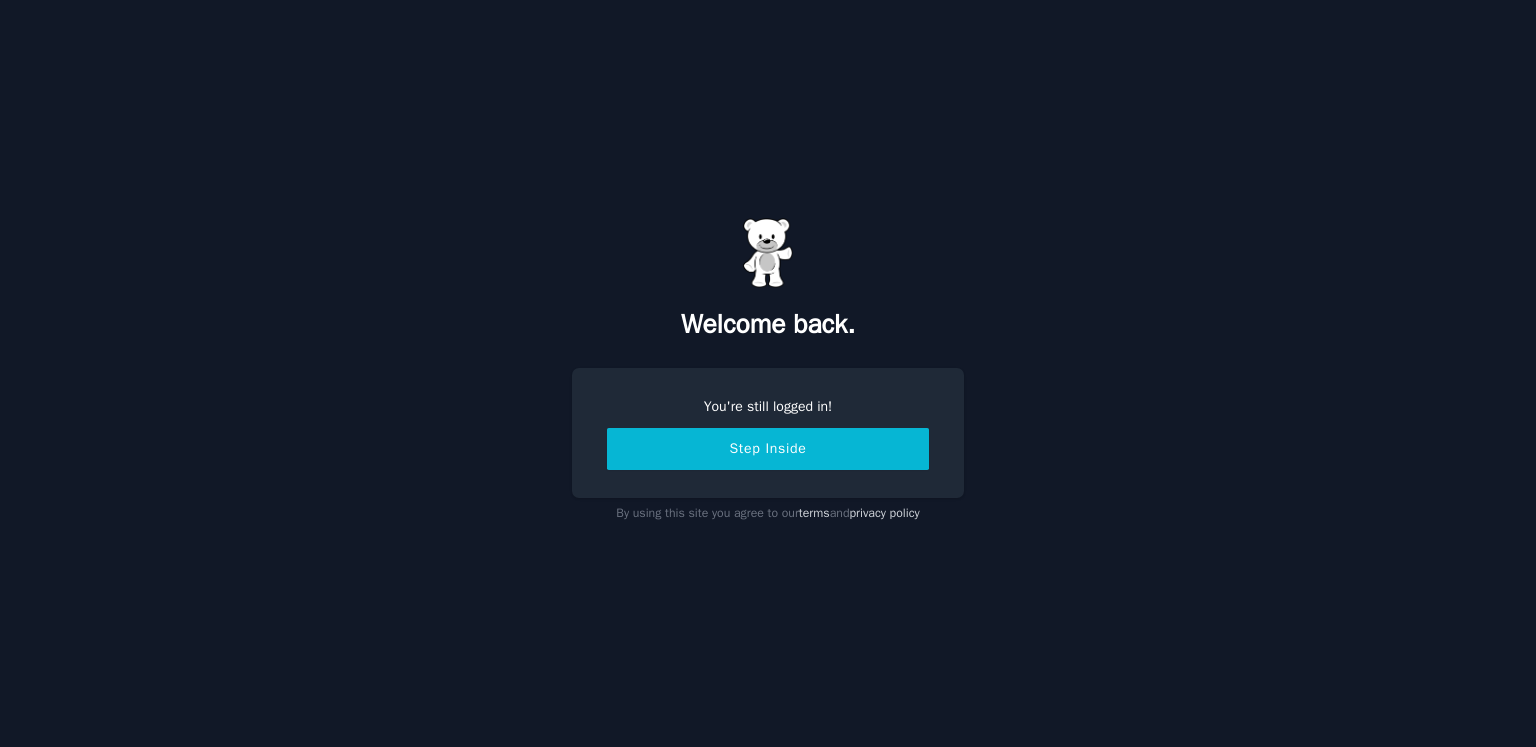 click on "You're still logged in!" at bounding box center (768, 406) 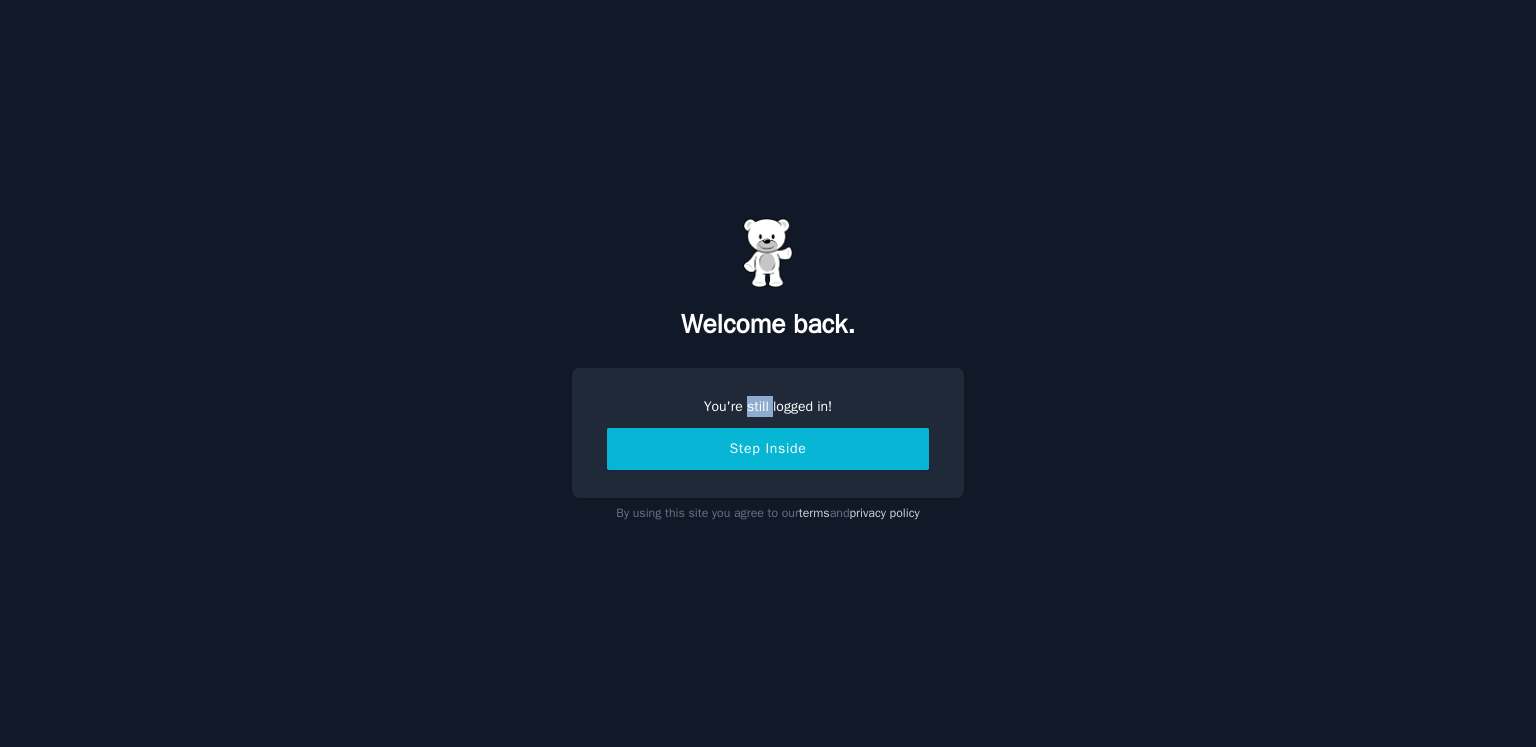 click on "You're still logged in!" at bounding box center (768, 406) 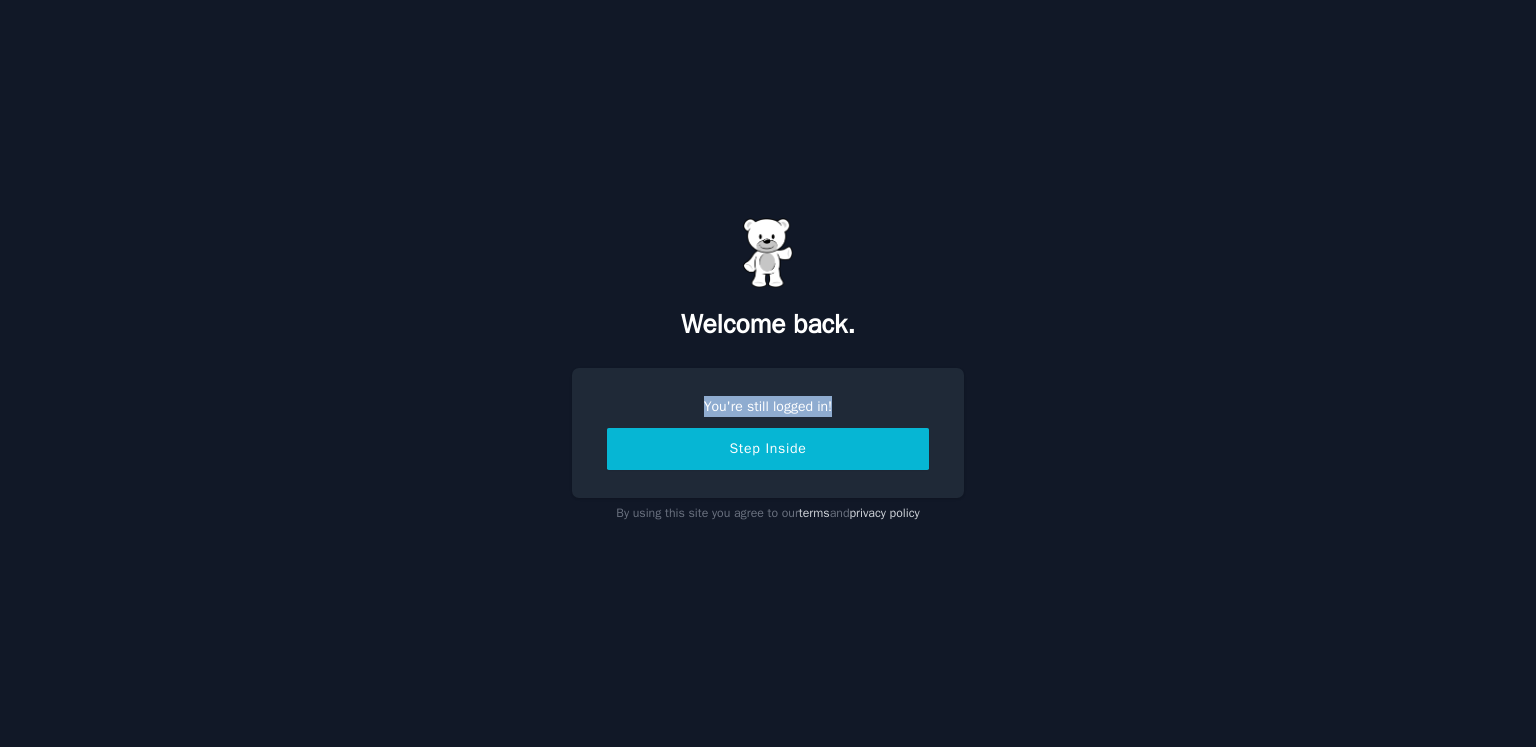 click on "You're still logged in!" at bounding box center (768, 406) 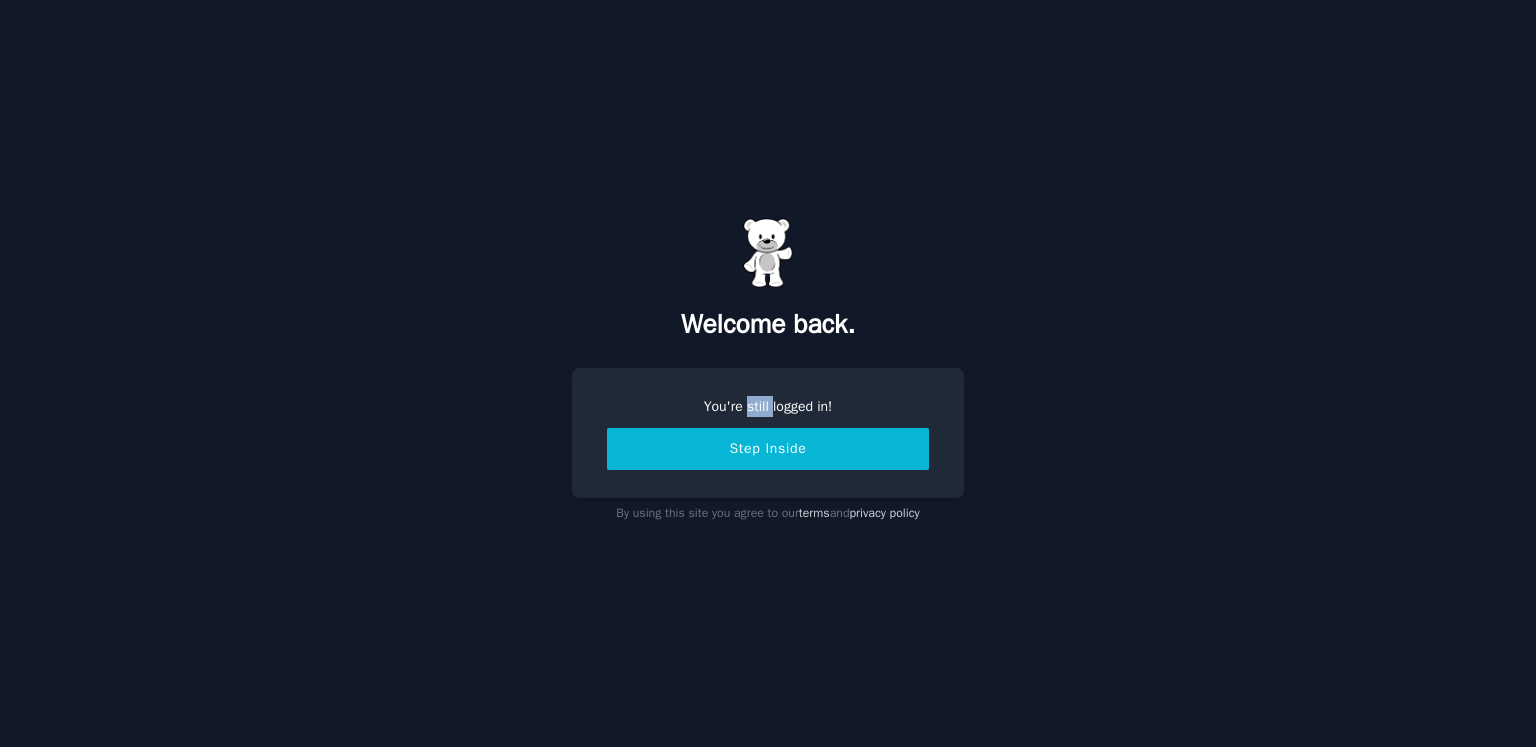 click on "You're still logged in!" at bounding box center [768, 406] 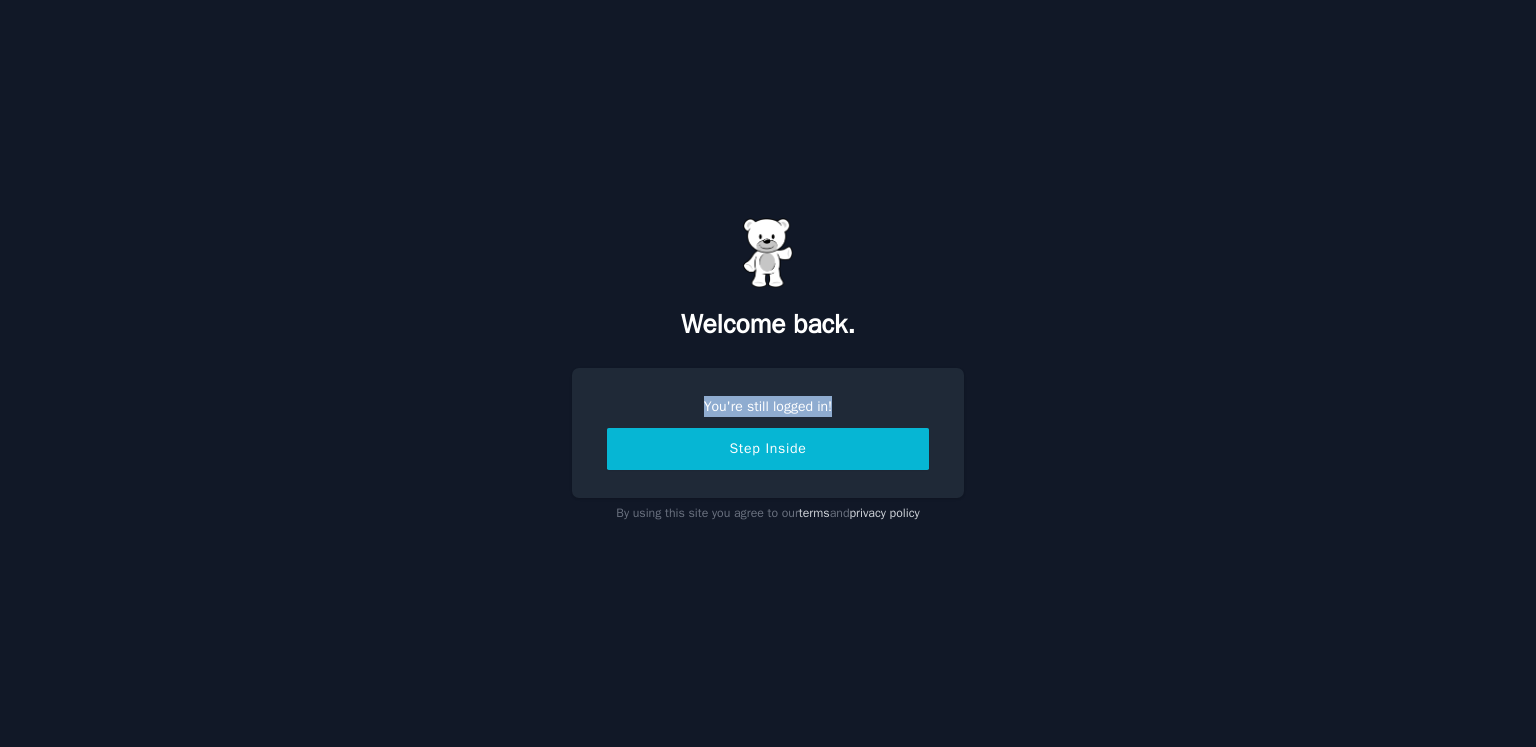 click on "You're still logged in!" at bounding box center [768, 406] 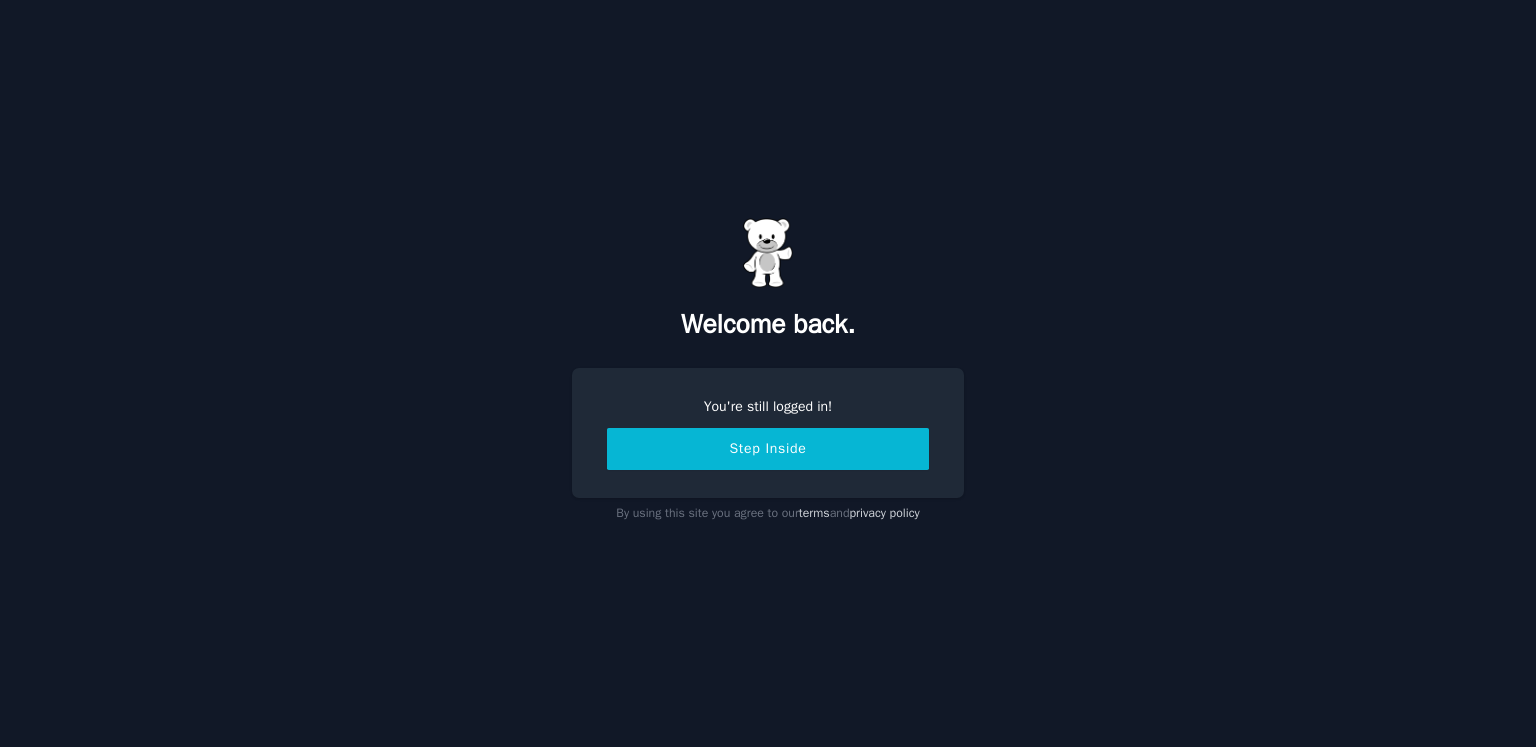 click on "Step Inside" at bounding box center (768, 449) 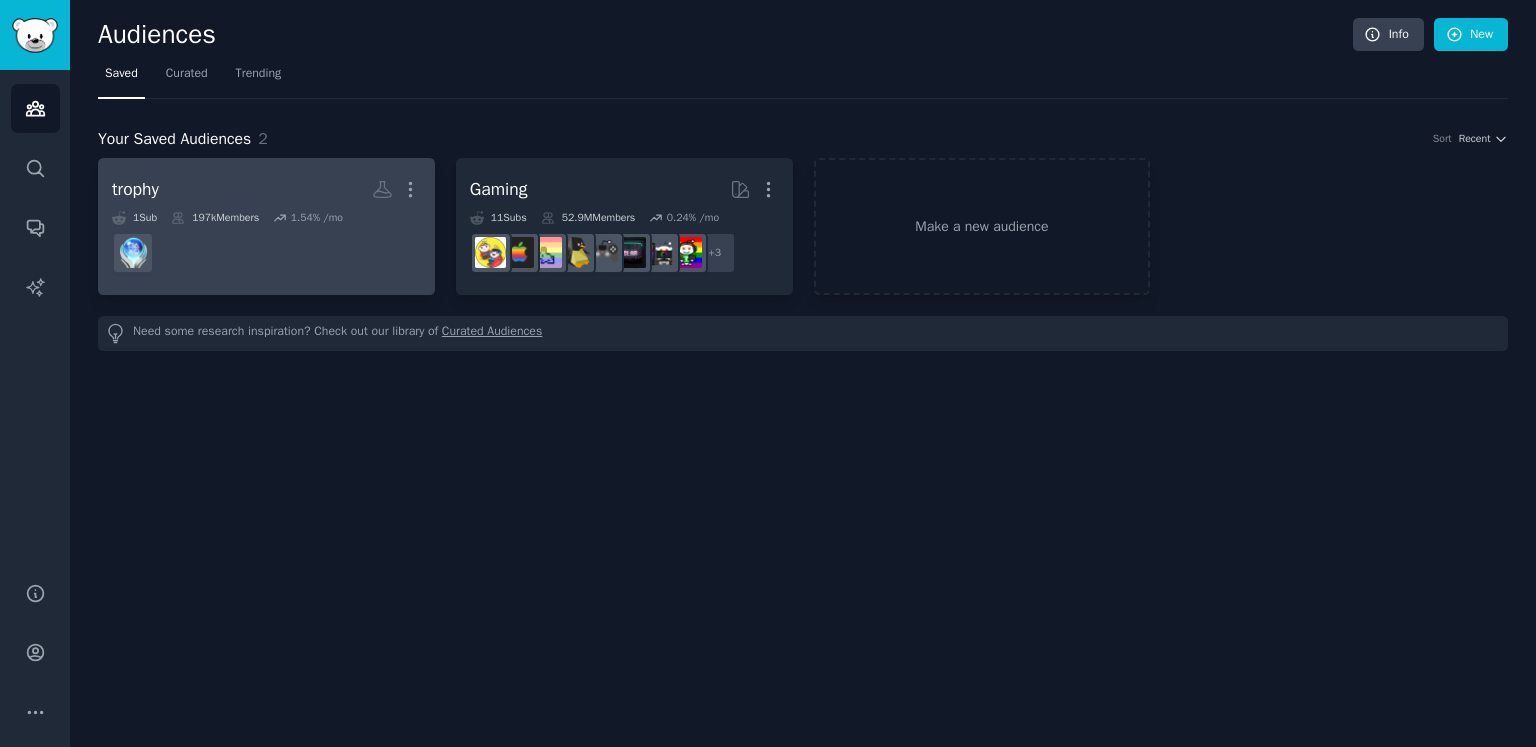 click on "trophy Custom Audience More" at bounding box center [266, 189] 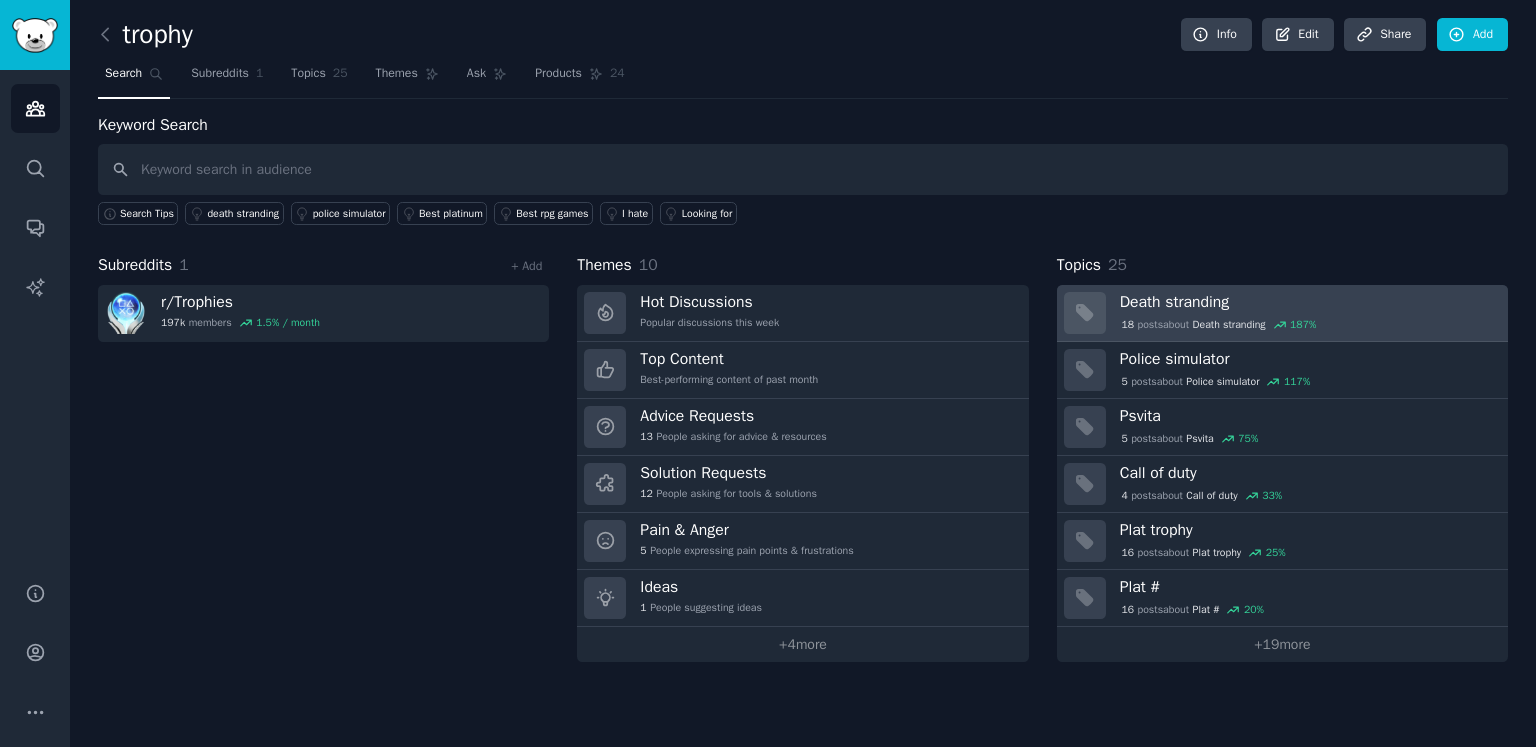 click on "Death stranding" at bounding box center [1307, 302] 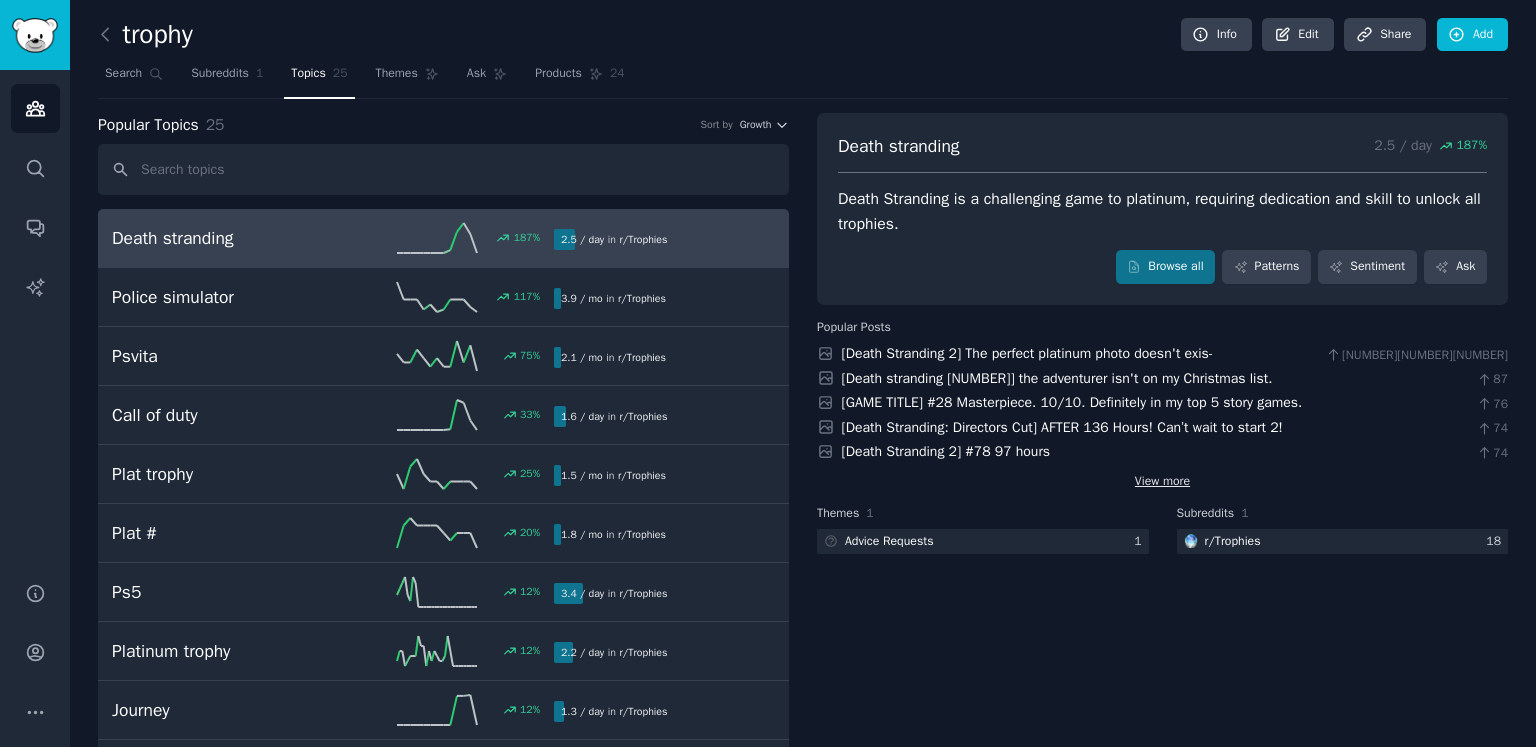 click on "View more" at bounding box center [1162, 482] 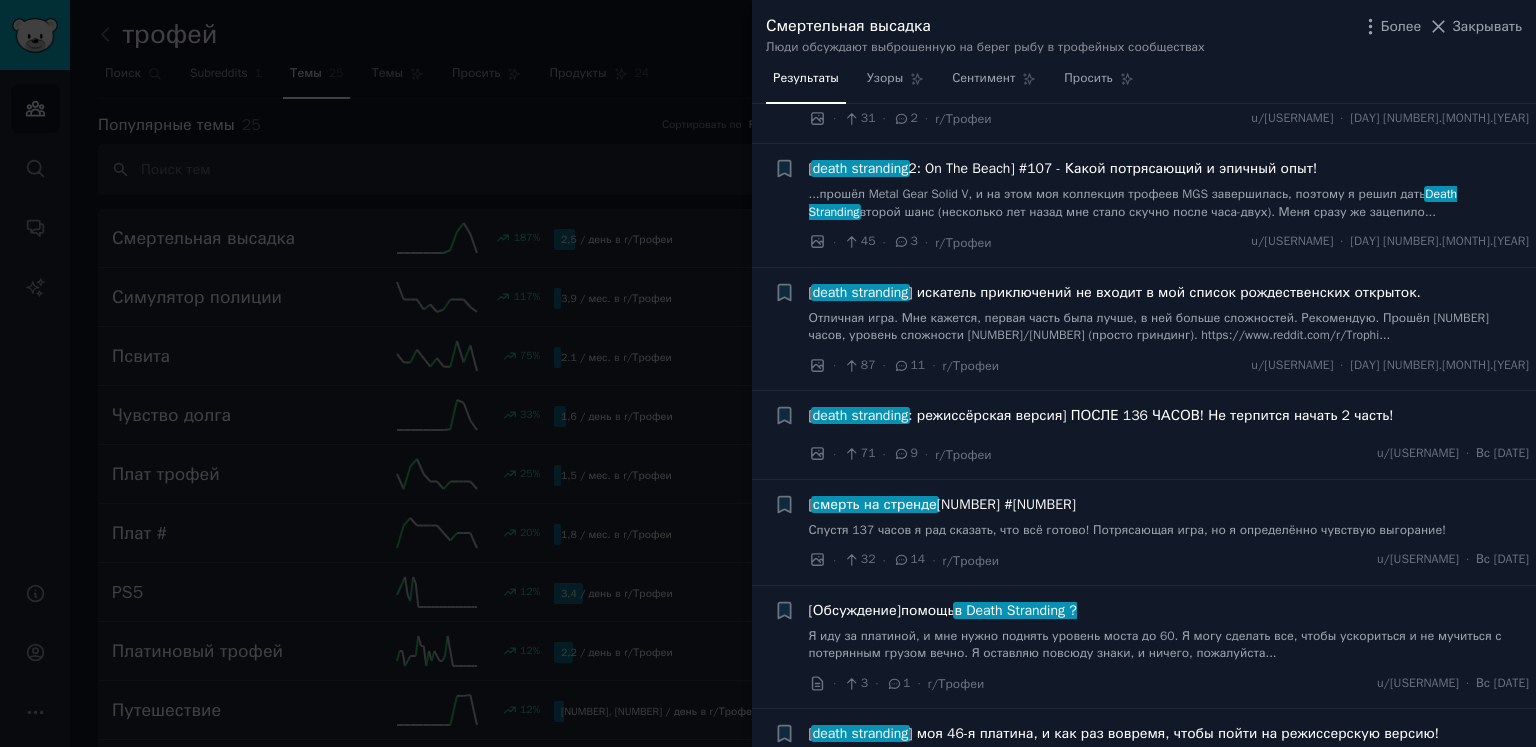 scroll, scrollTop: 5700, scrollLeft: 0, axis: vertical 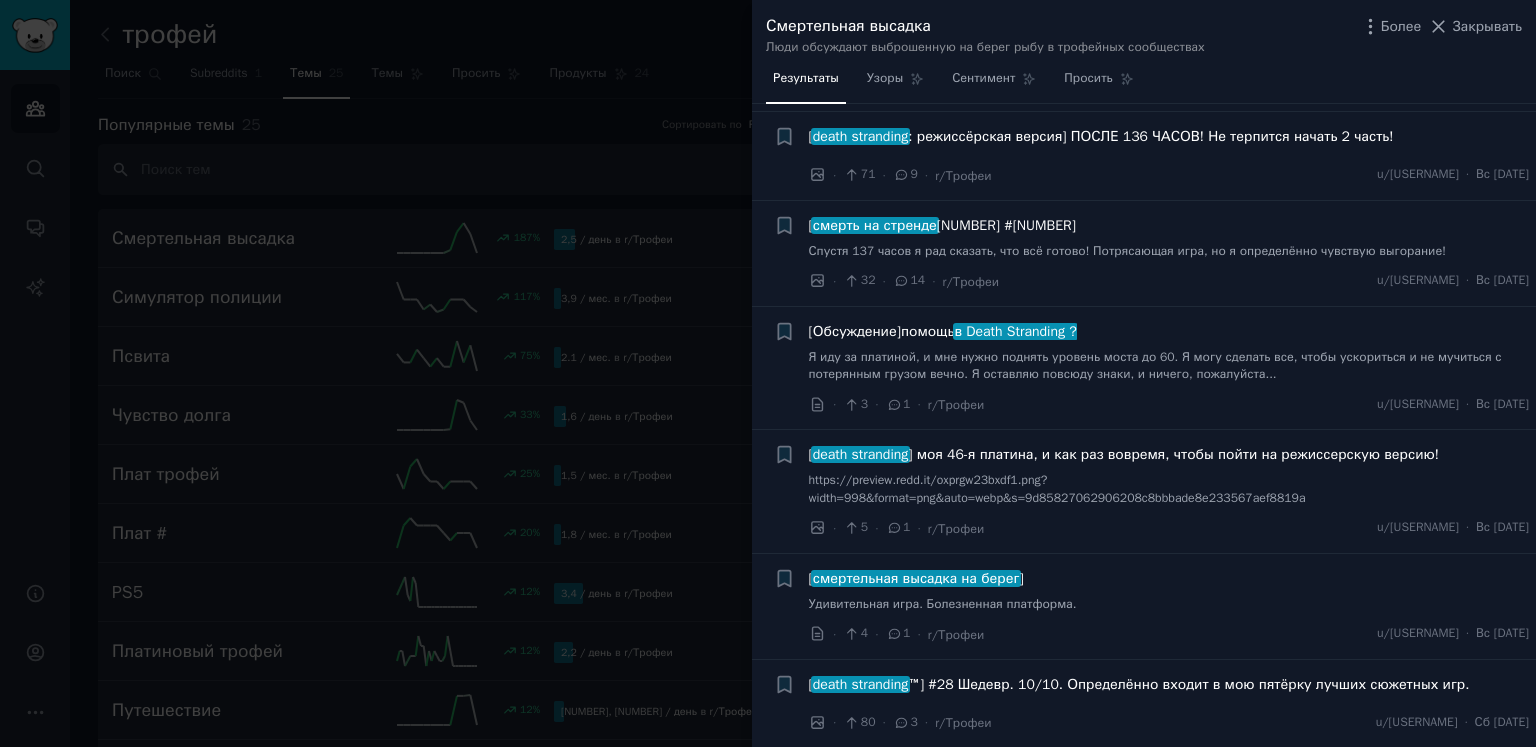 click on "помощь" at bounding box center (928, 331) 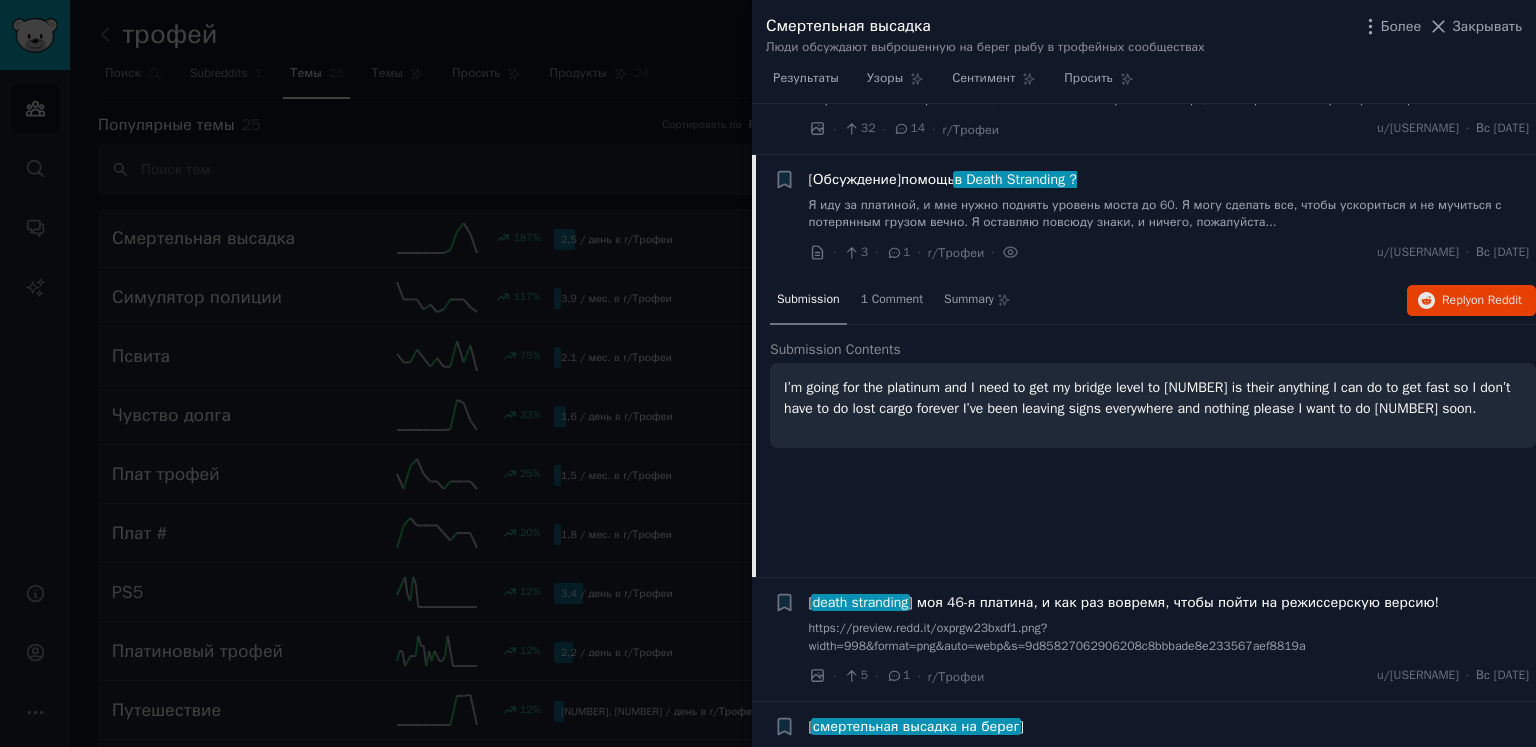 scroll, scrollTop: 6053, scrollLeft: 0, axis: vertical 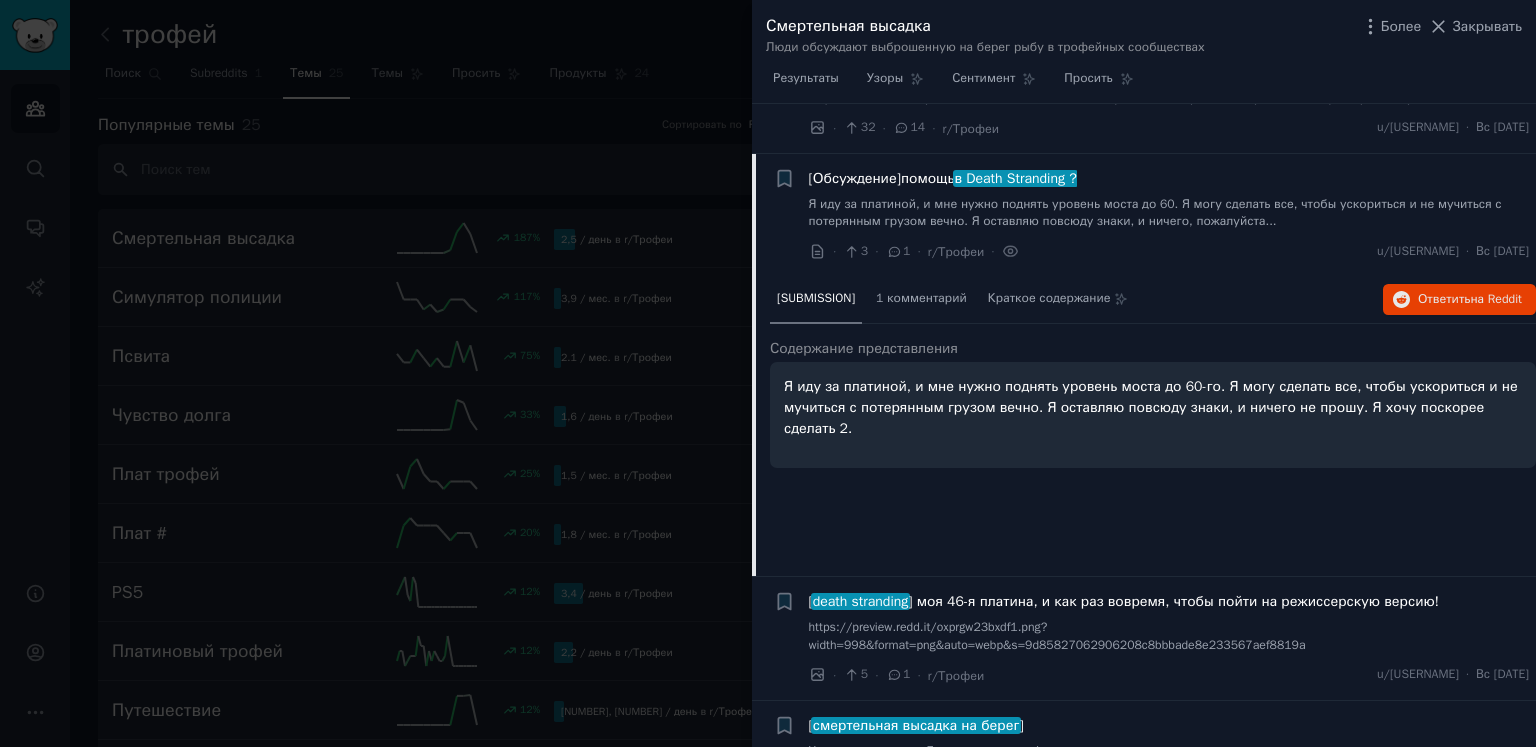 click on "[Обсуждение]  помощь  в Death Stranding ?" at bounding box center (1169, 178) 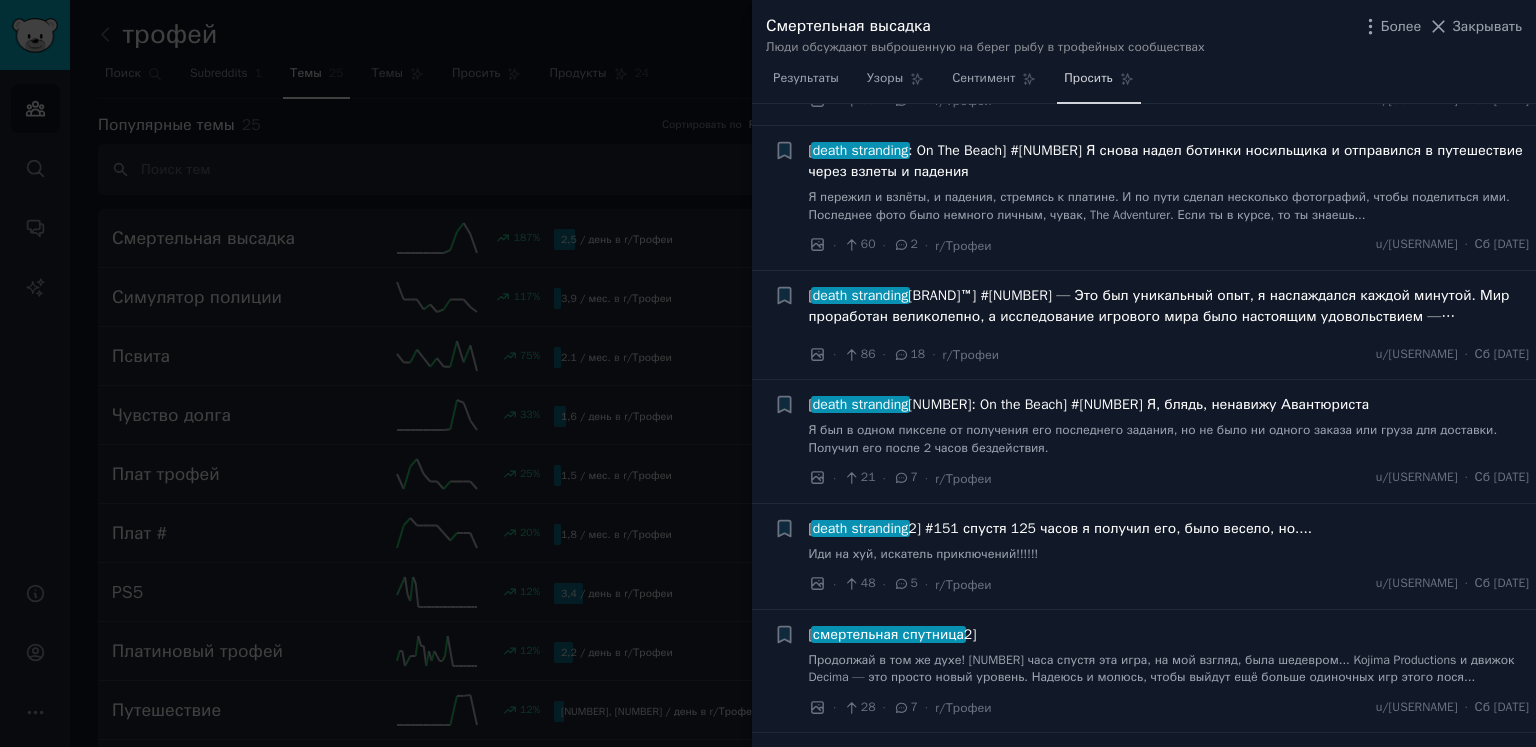 scroll, scrollTop: 10376, scrollLeft: 0, axis: vertical 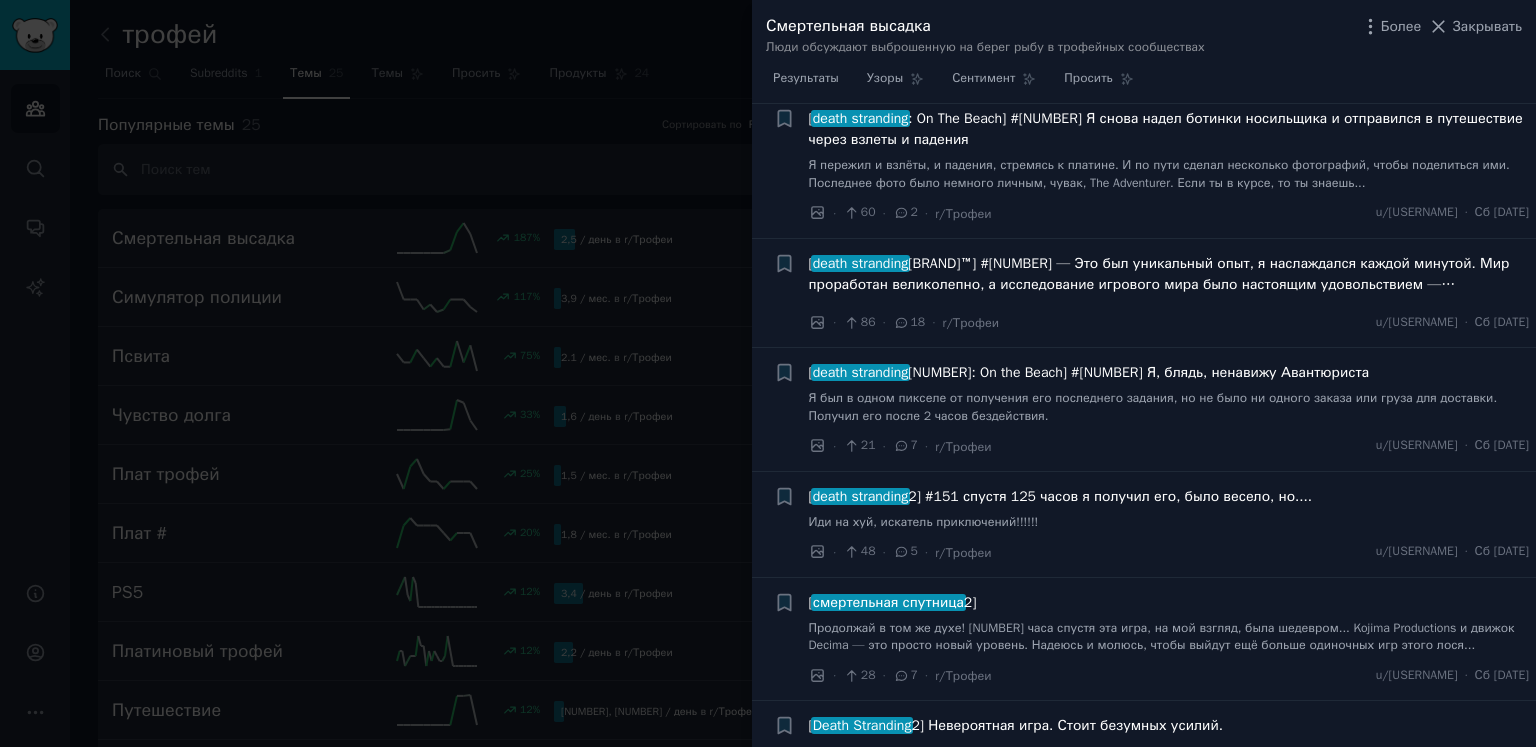 click at bounding box center (768, 373) 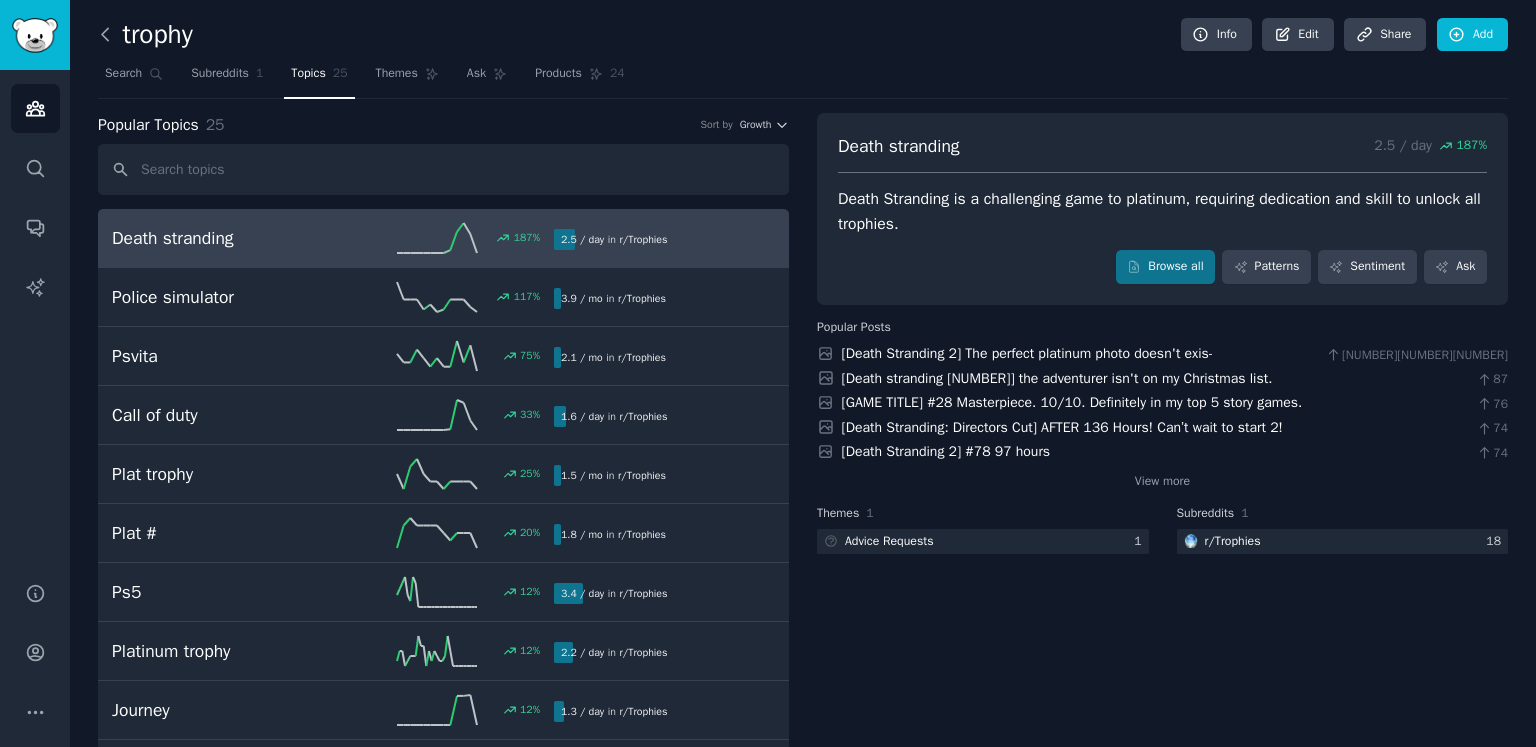 click 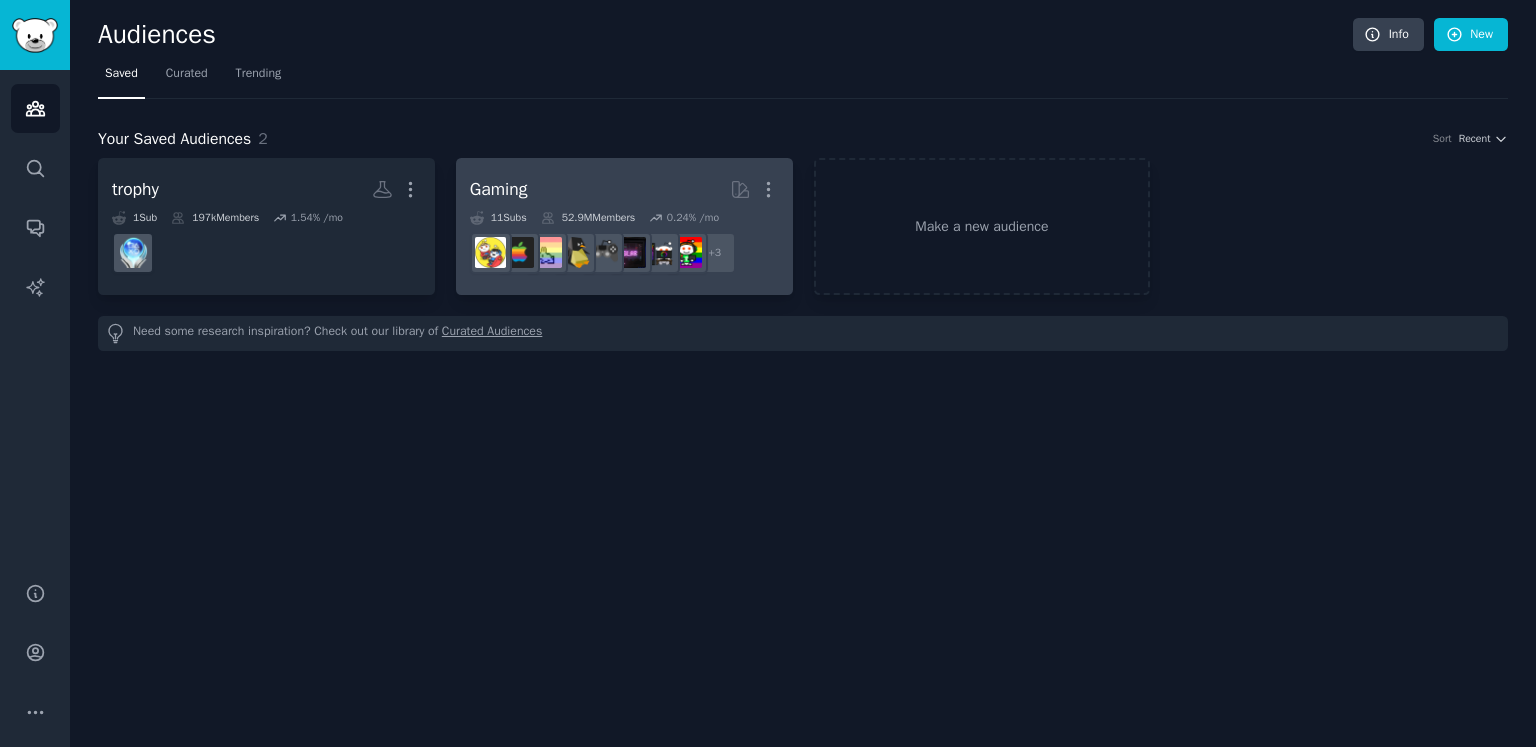 click on "Gaming More" at bounding box center [624, 189] 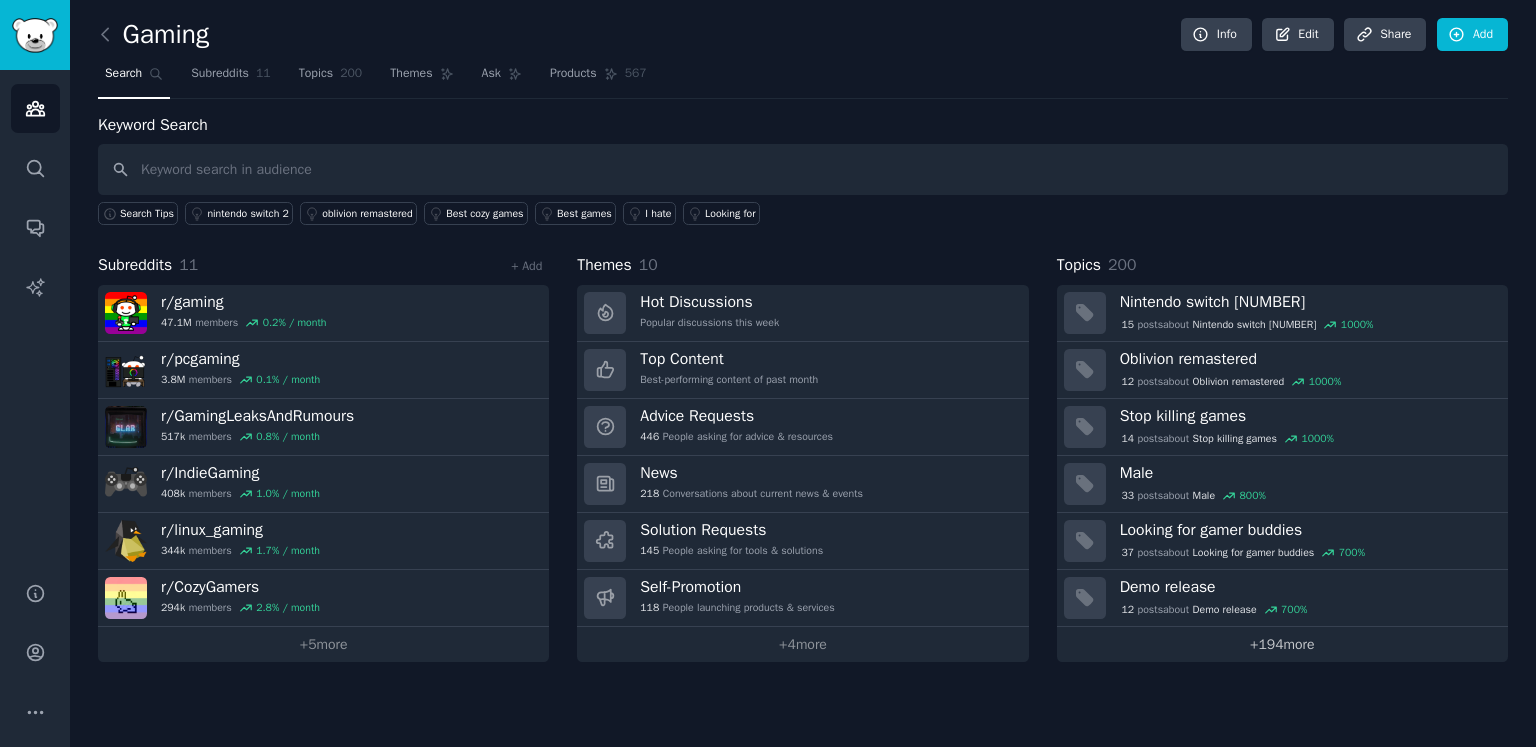 click on "+  194  more" at bounding box center (1282, 644) 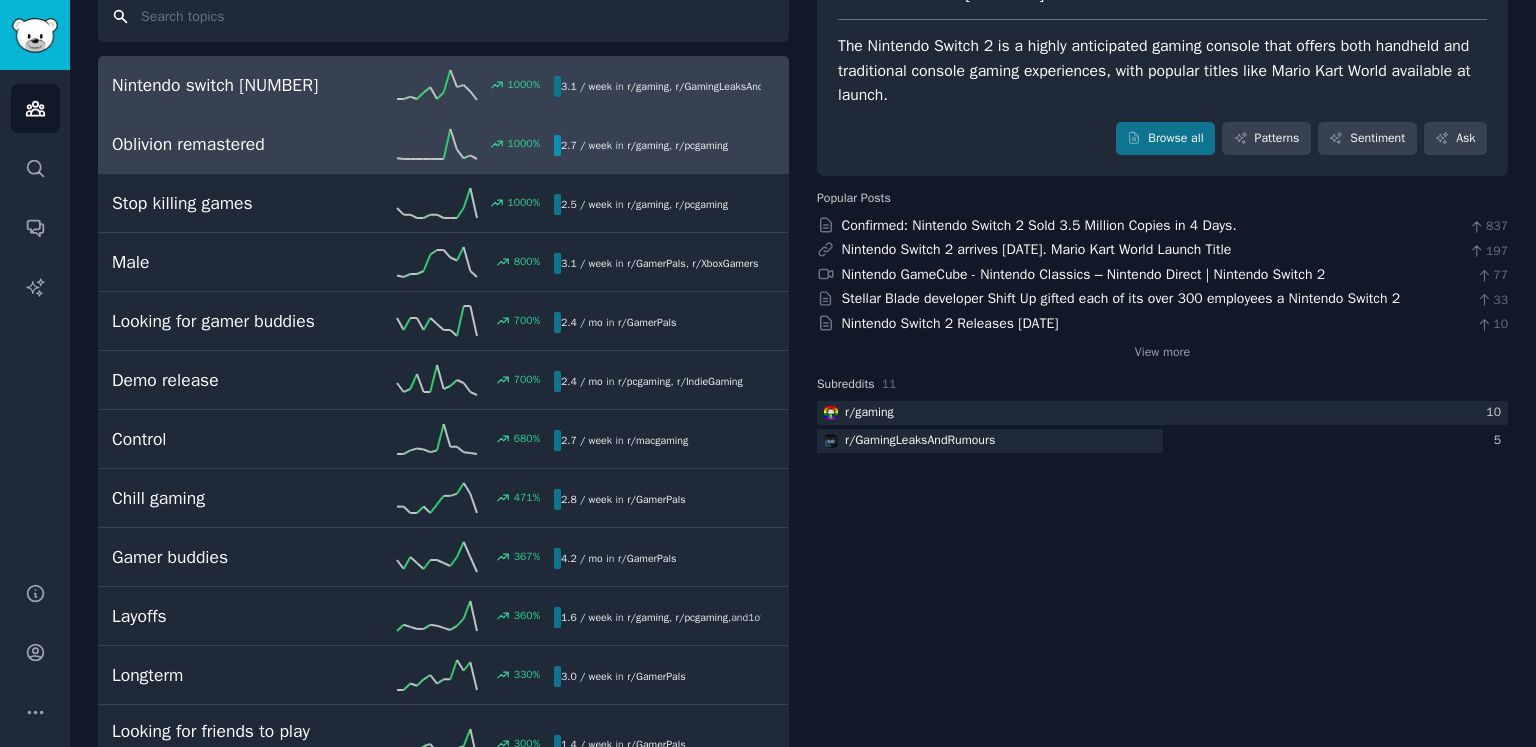 scroll, scrollTop: 200, scrollLeft: 0, axis: vertical 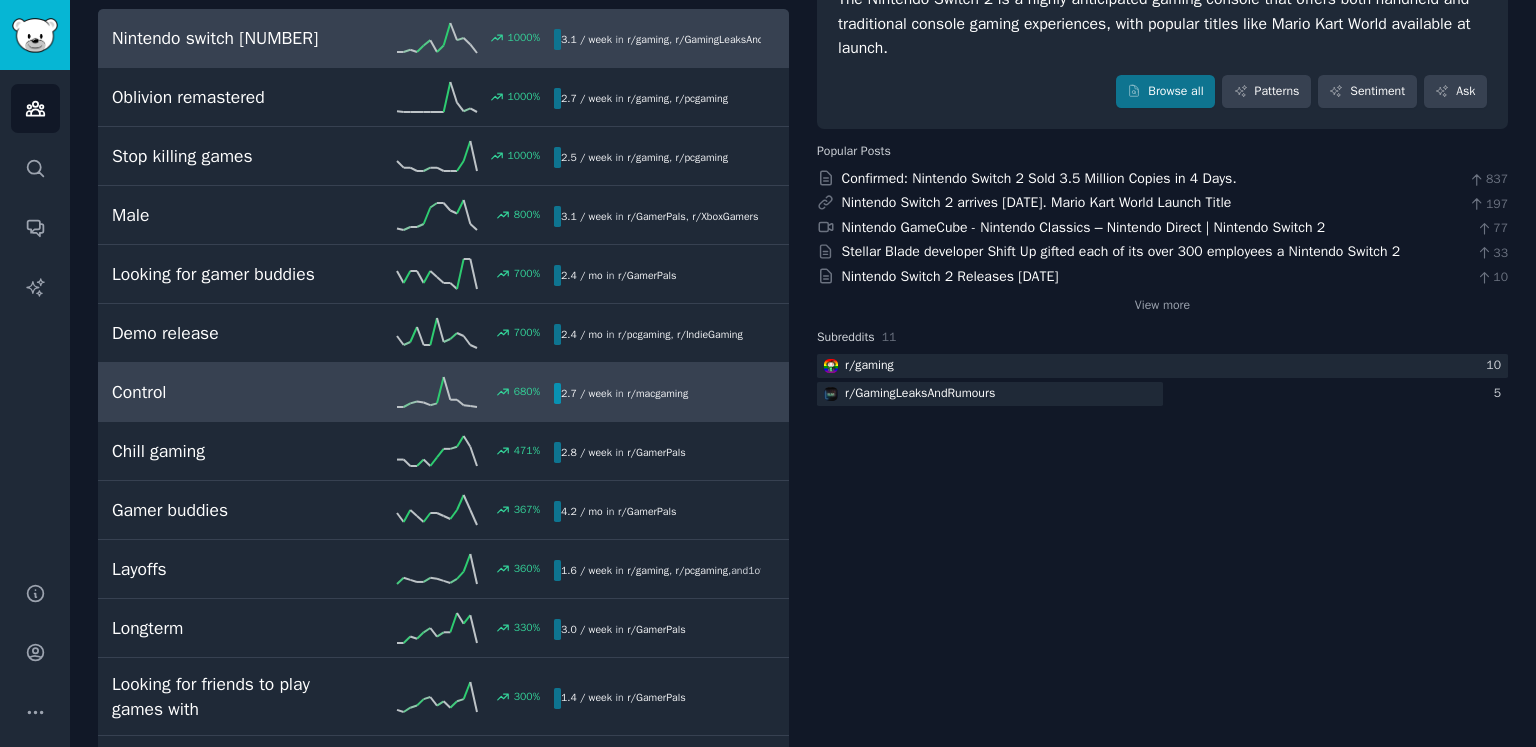 click on "Control" at bounding box center (222, 392) 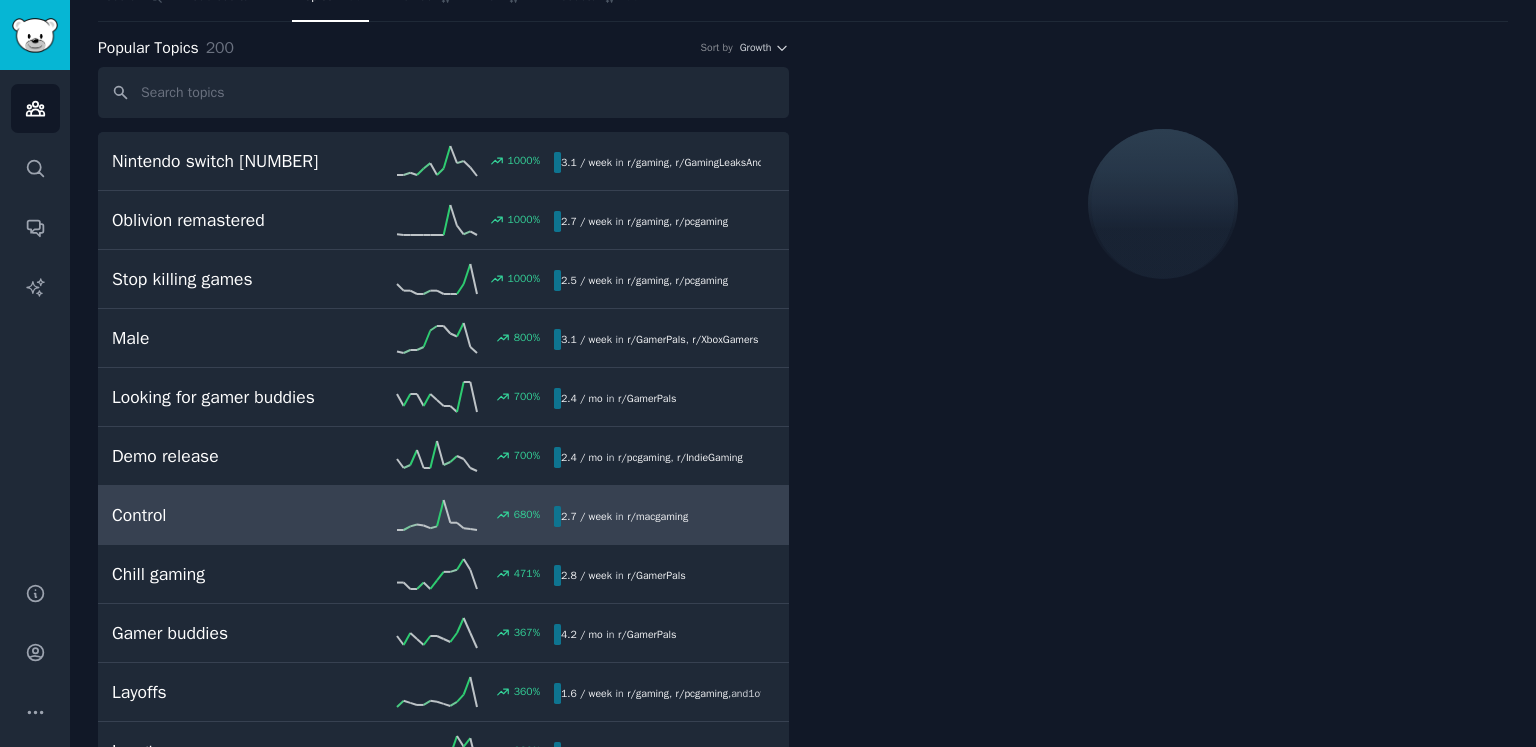 scroll, scrollTop: 0, scrollLeft: 0, axis: both 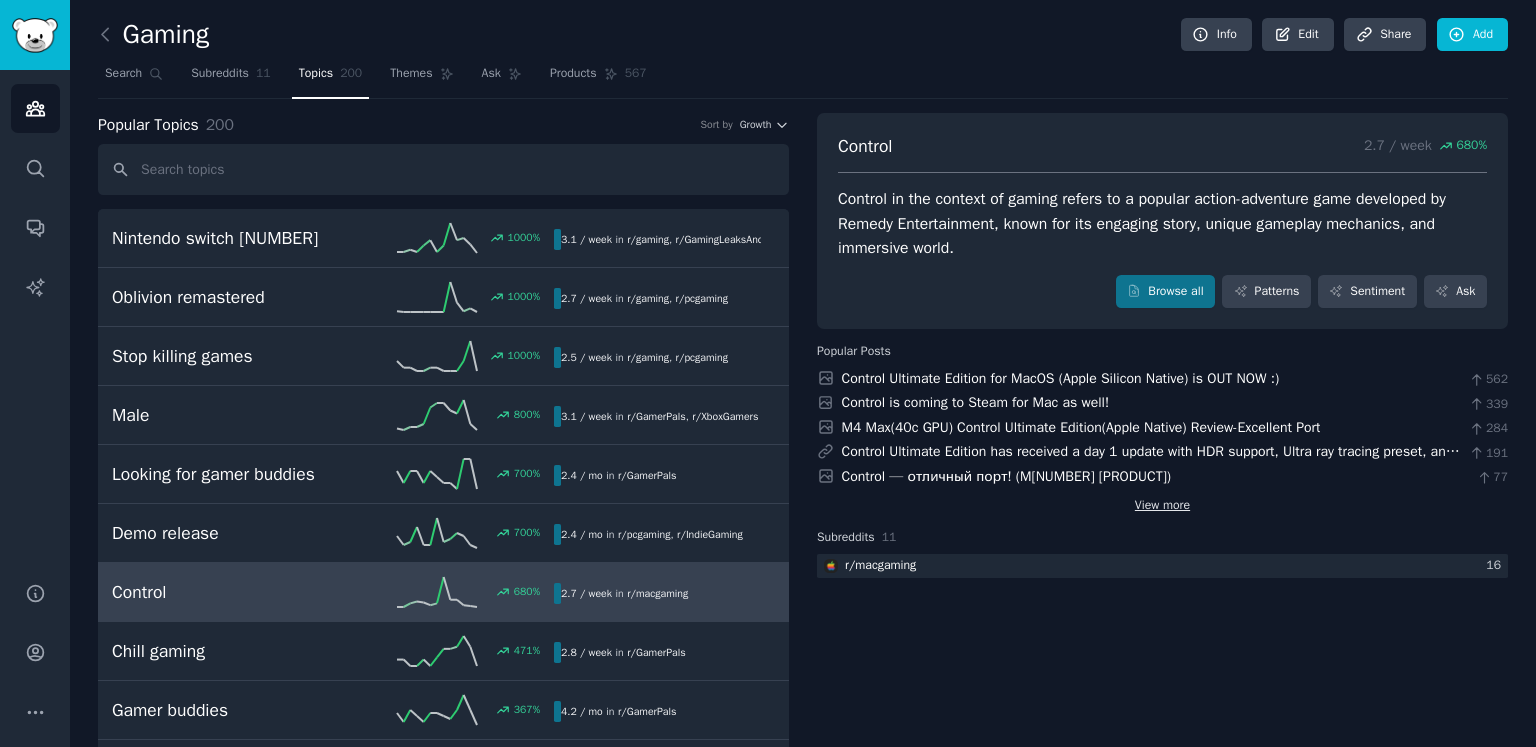 click on "View more" at bounding box center [1162, 506] 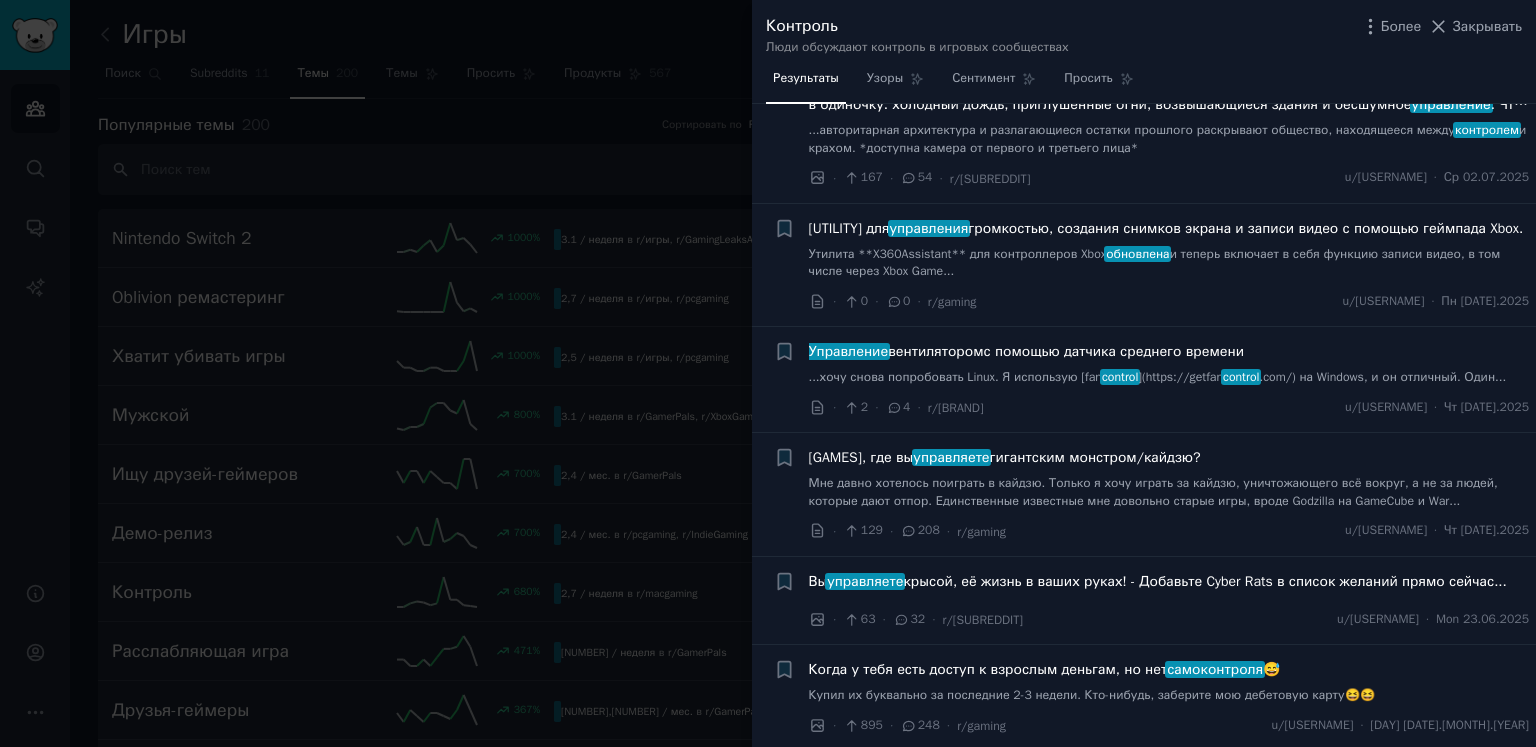 scroll, scrollTop: 1800, scrollLeft: 0, axis: vertical 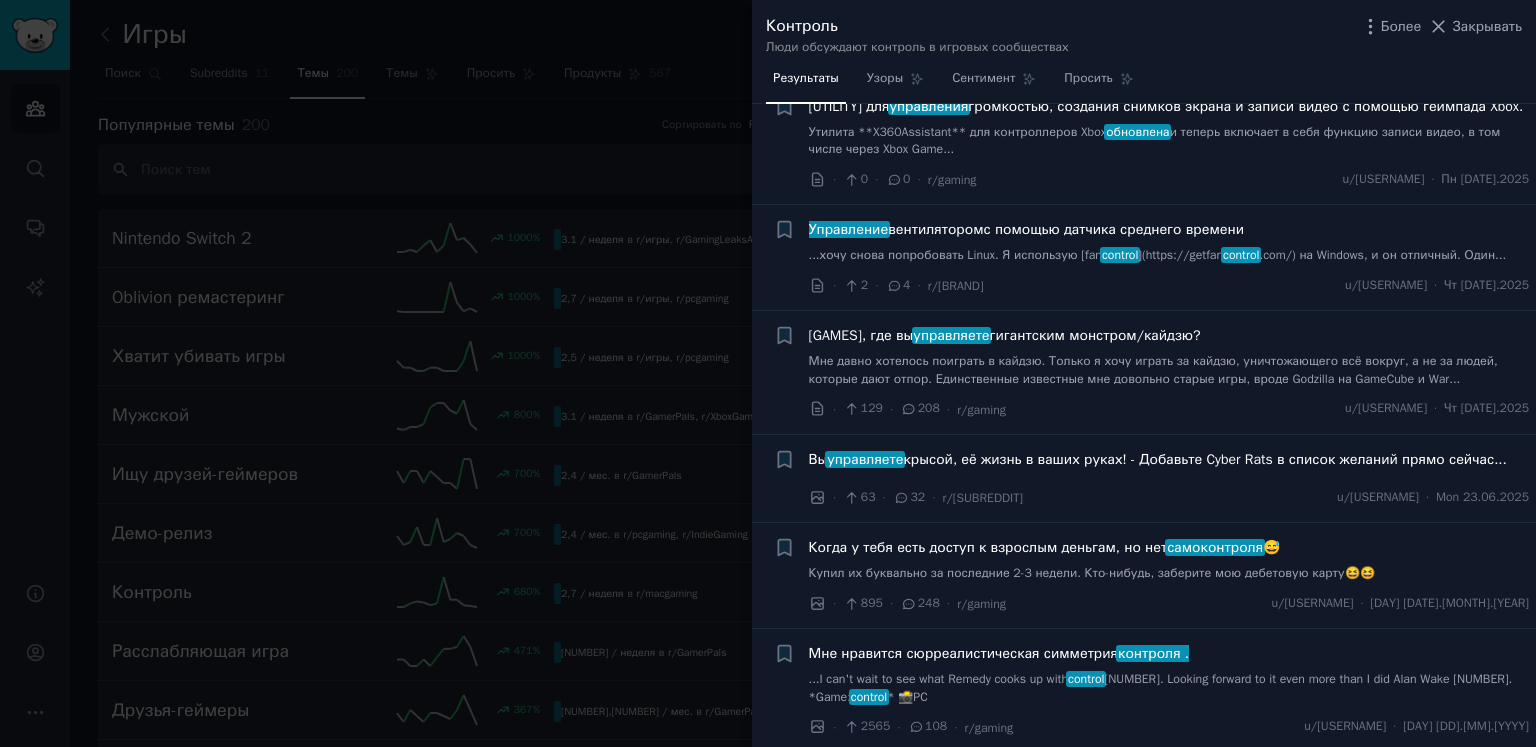 click at bounding box center [768, 373] 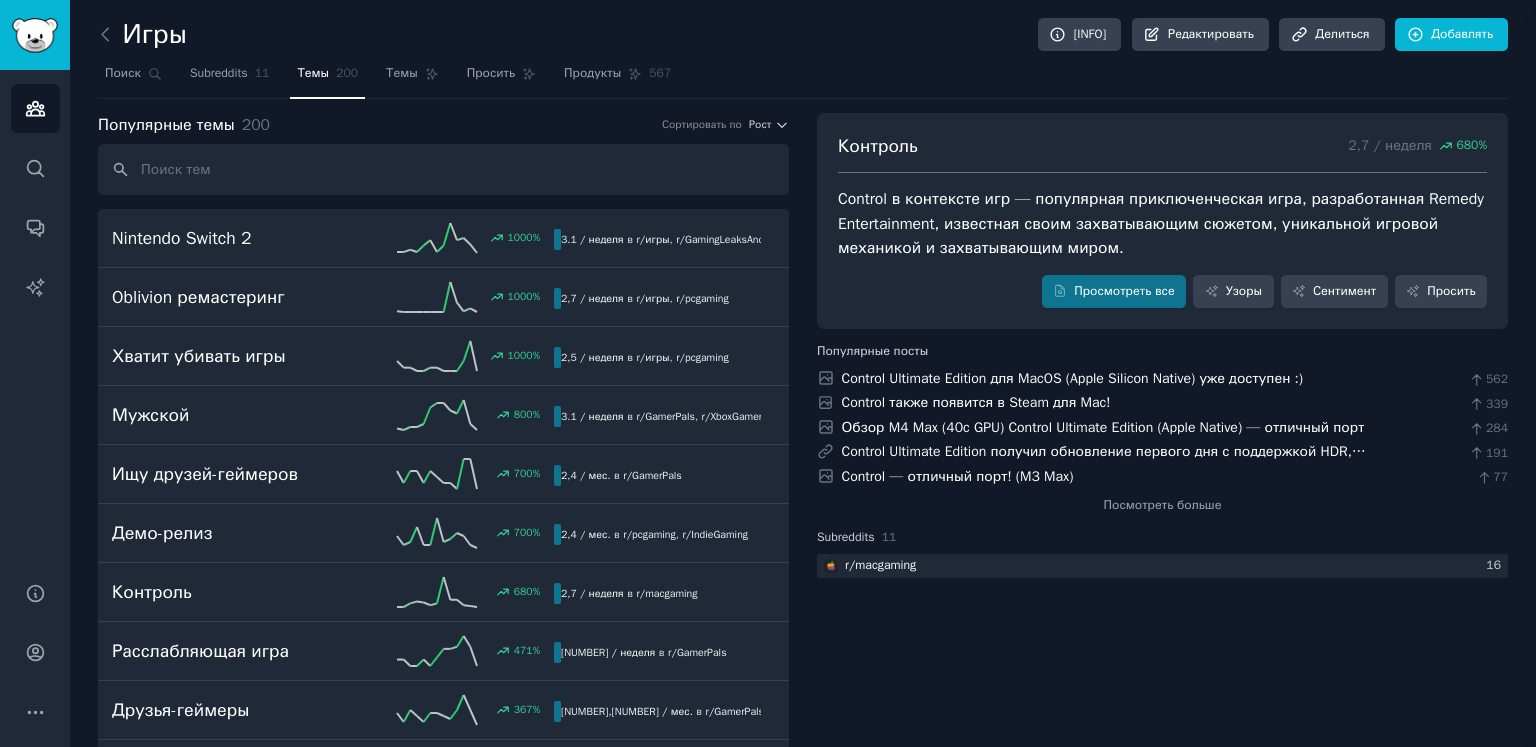 click on "Контроль 2,7 / неделя 680  % Control в контексте игр — популярная приключенческая игра, разработанная Remedy Entertainment, известная своим захватывающим сюжетом, уникальной игровой механикой и захватывающим миром. Просмотреть все Узоры Сентимент Просить Популярные посты Control Ultimate Edition для MacOS (Apple Silicon Native) уже доступен :) 562 Control также появится в Steam для Mac! 339 Обзор M4 Max (40c GPU) Control Ultimate Edition (Apple Native) — отличный порт 284 Control Ultimate Edition получил обновление первого дня с поддержкой HDR, предустановкой трассировки лучей Ultra и многим другим! 191 Control — отличный порт! (M3 Max) 77 Subreddits 11 r/  macgaming 16" at bounding box center [1162, 6129] 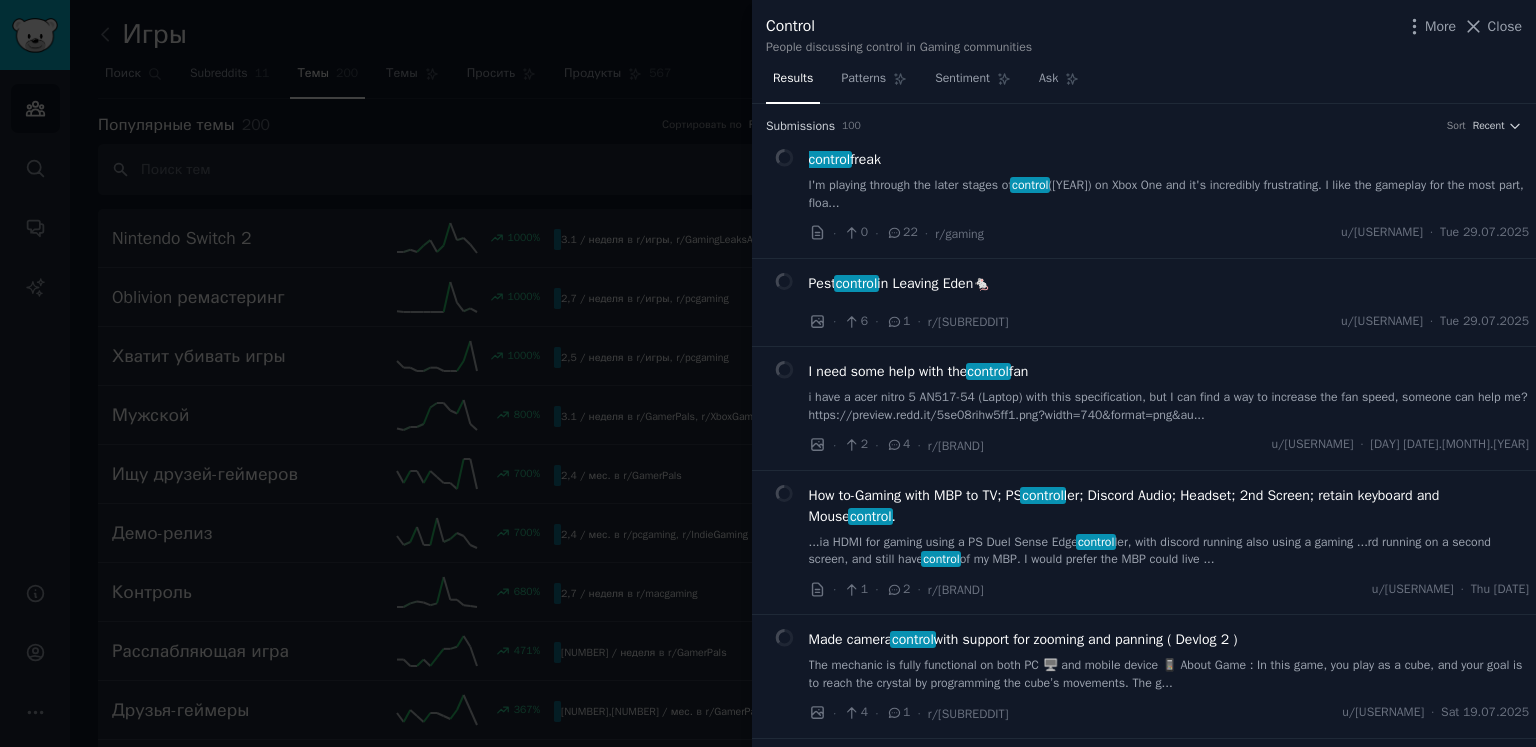 click on "[CONTROL People discussing control in Gaming communities More Close Results Patterns Sentiment Ask Submission s 100   Sort Recent control  freak I'm playing through the later stages of  control  (2019) on Xbox One and it's incredibly frustrating. I like the gameplay for the most part, floa... · 0 · 22 · r/gaming u/[USERNAME] · Tue [DATE].2025 Pest  control  in Leaving Eden🐁 · 6 · 1 · r/IndieGaming u/[USERNAME] · Tue [DATE].2025 I need some help with the  control  fan i have a acer nitro 5 AN517-54 (Laptop) with this specification, but I can find a way to increase the fan speed, someone can help me?
https://preview.redd.it/5se08rihw5ff1.png?width=740&format=png&au... · 2 · 4 · r/linux_gaming u/[USERNAME] · Sat [DATE].2025 How to-Gaming with MBP to TV; PS  control ler; Discord Audio; Headset; 2nd Screen; retain keyboard and Mouse  control . ...ia HDMI for gaming using a PS Duel Sense Edge  control ler, with discord running also using a gaming ...rd running on a second screen, and still have" at bounding box center (1144, 373) 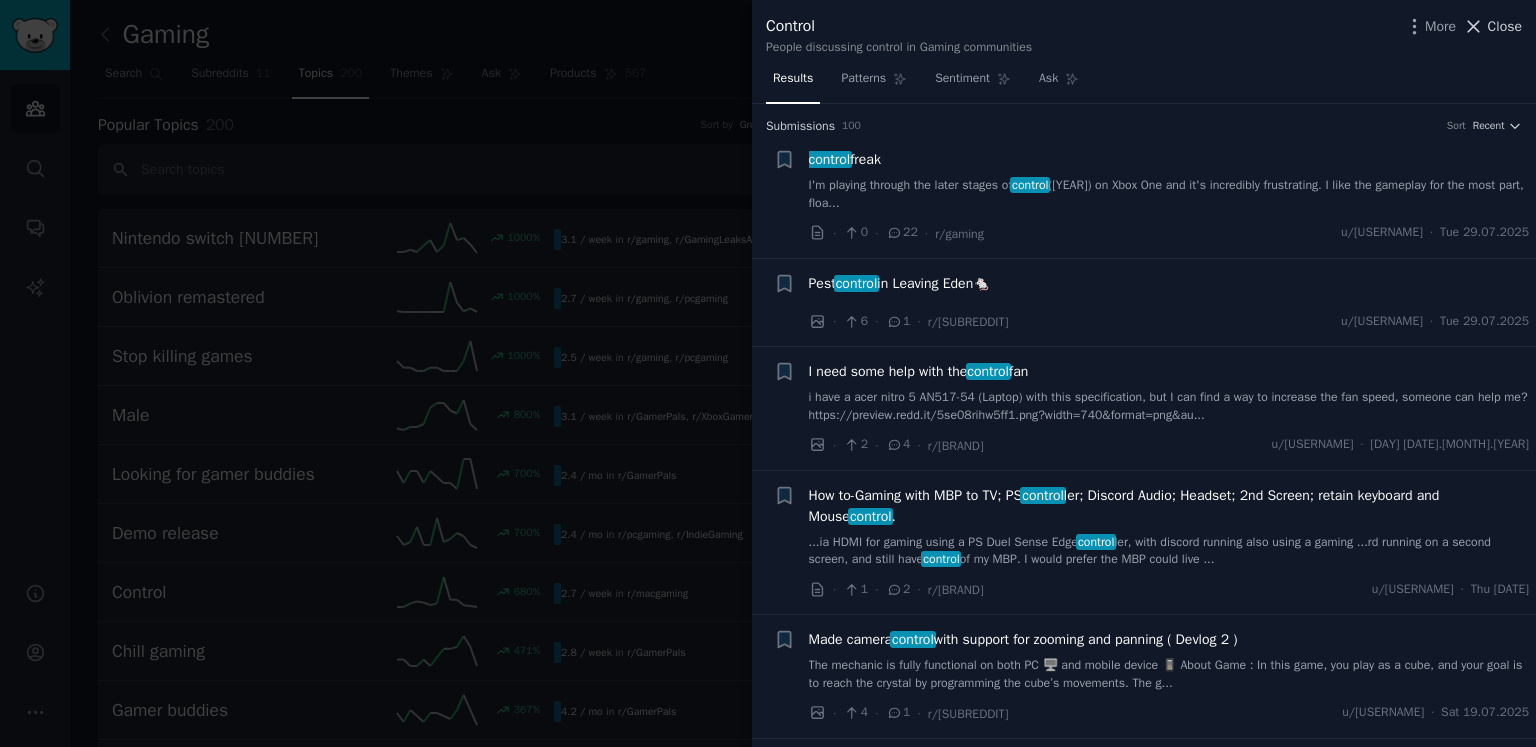 click on "Close" at bounding box center (1505, 26) 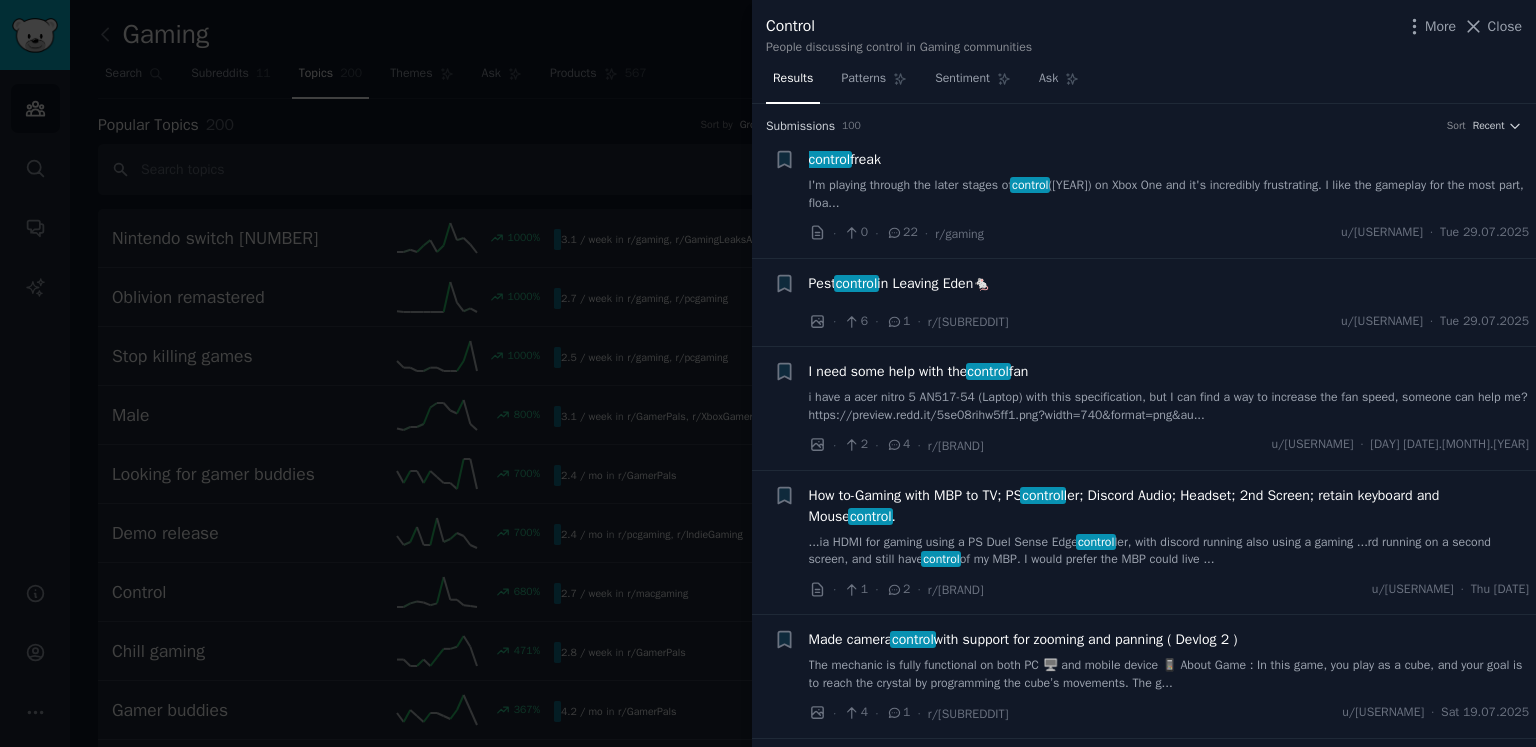 click on "Add" at bounding box center (1472, 35) 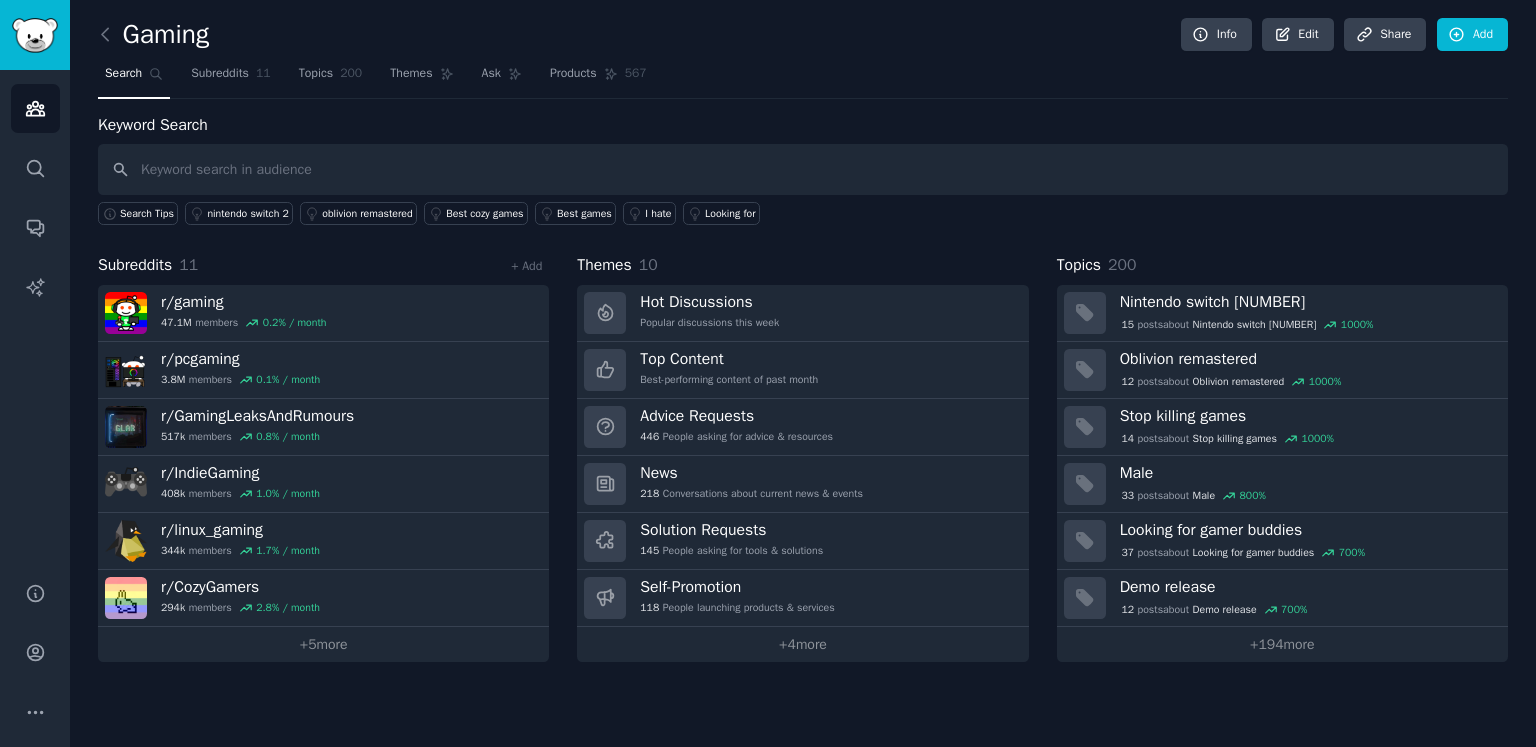 click at bounding box center (803, 169) 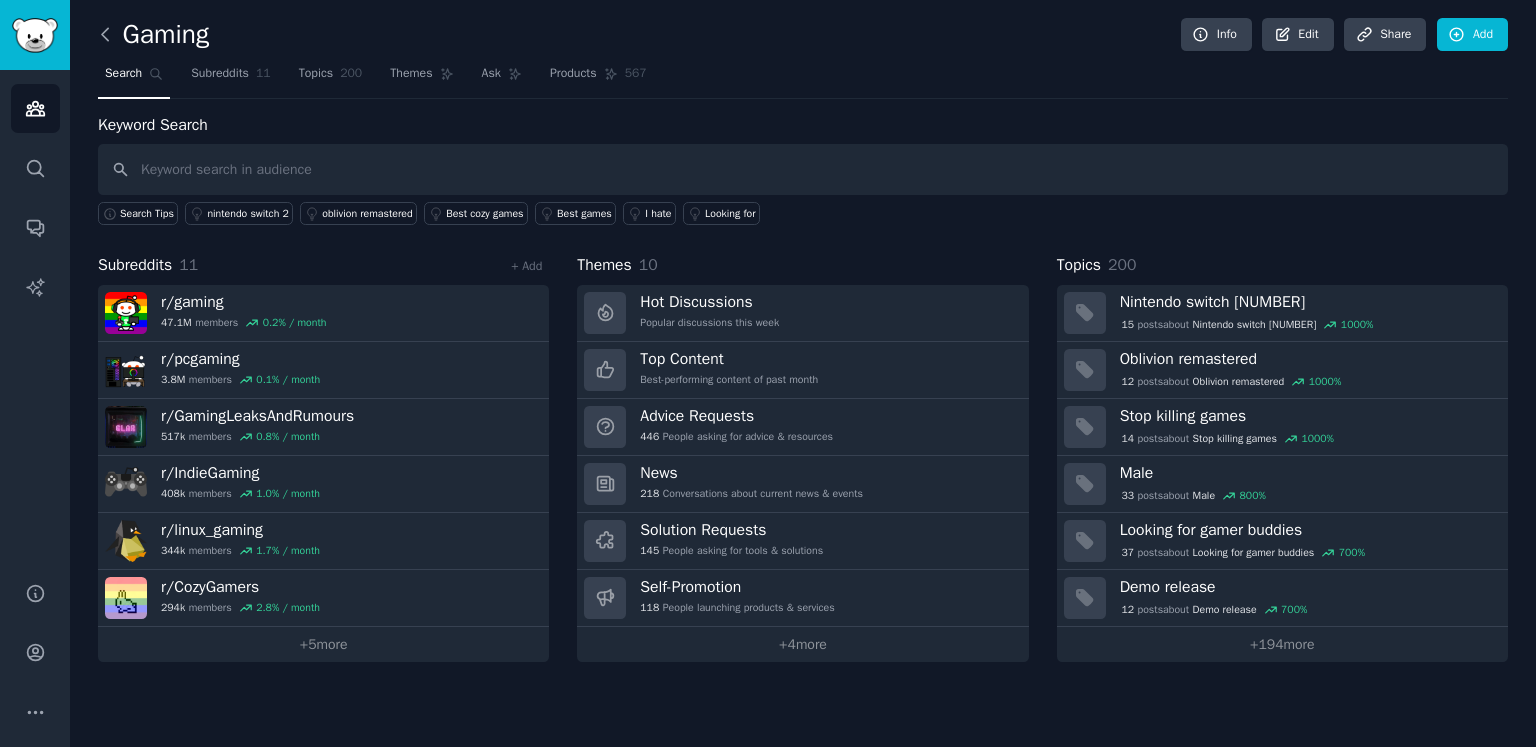 click 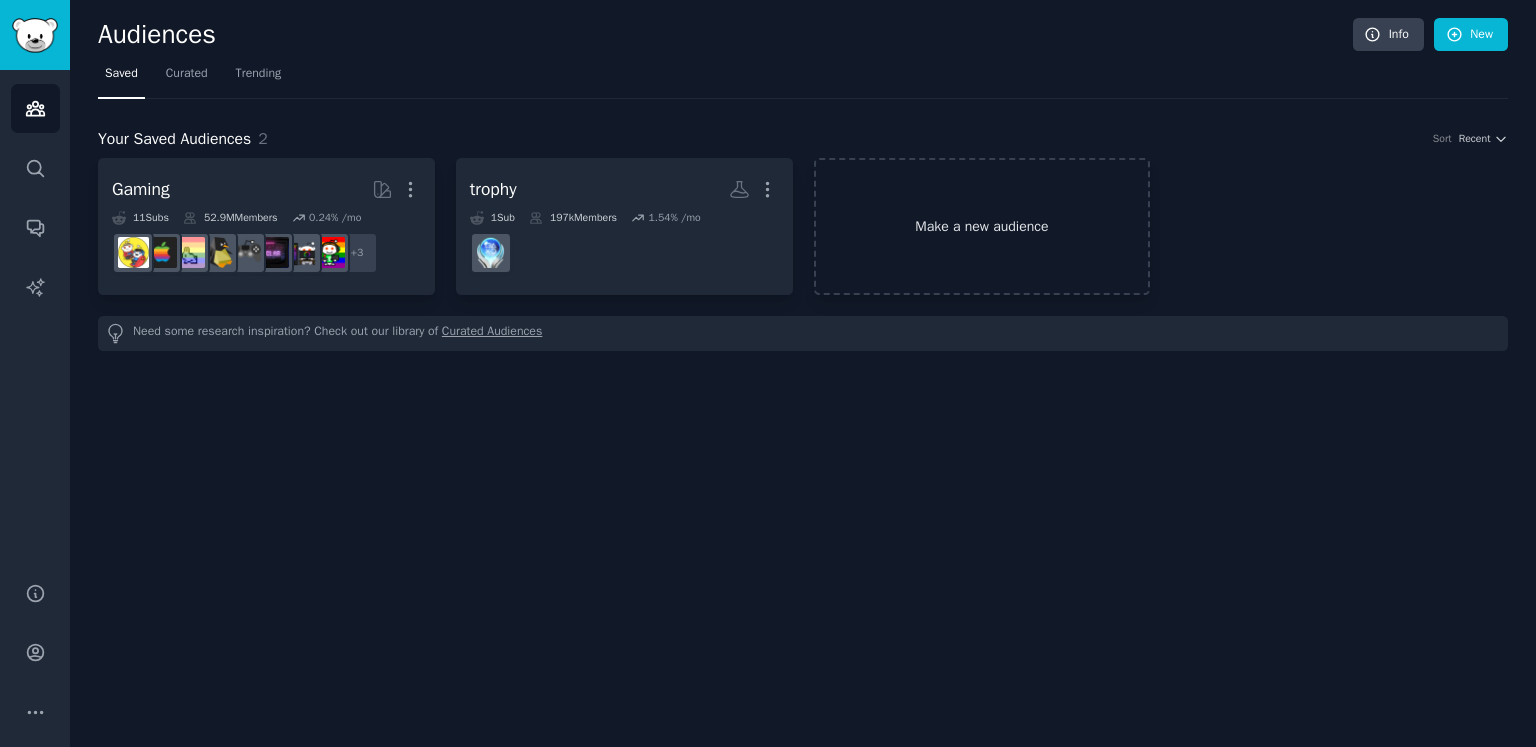 click on "Make a new audience" at bounding box center (982, 226) 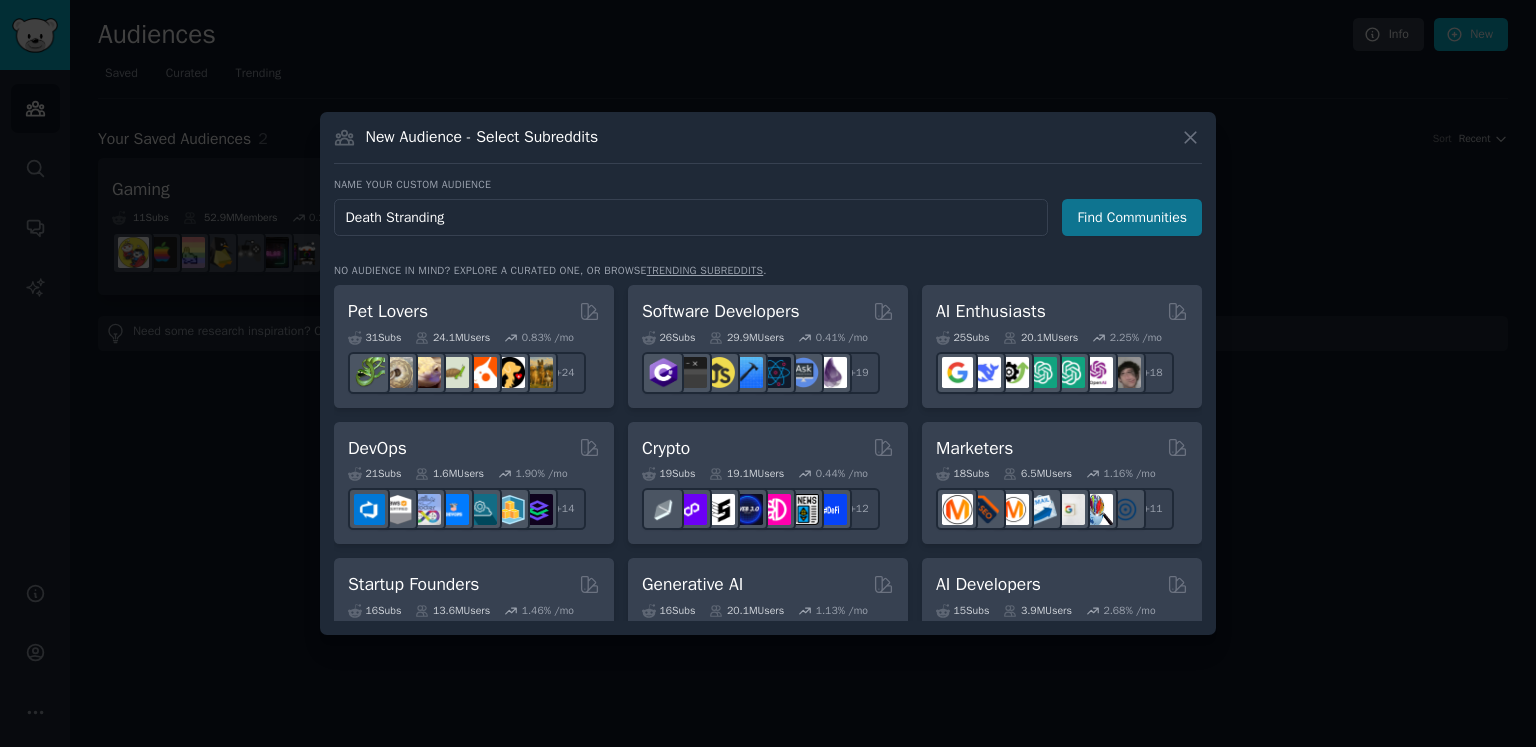 type on "Death Stranding" 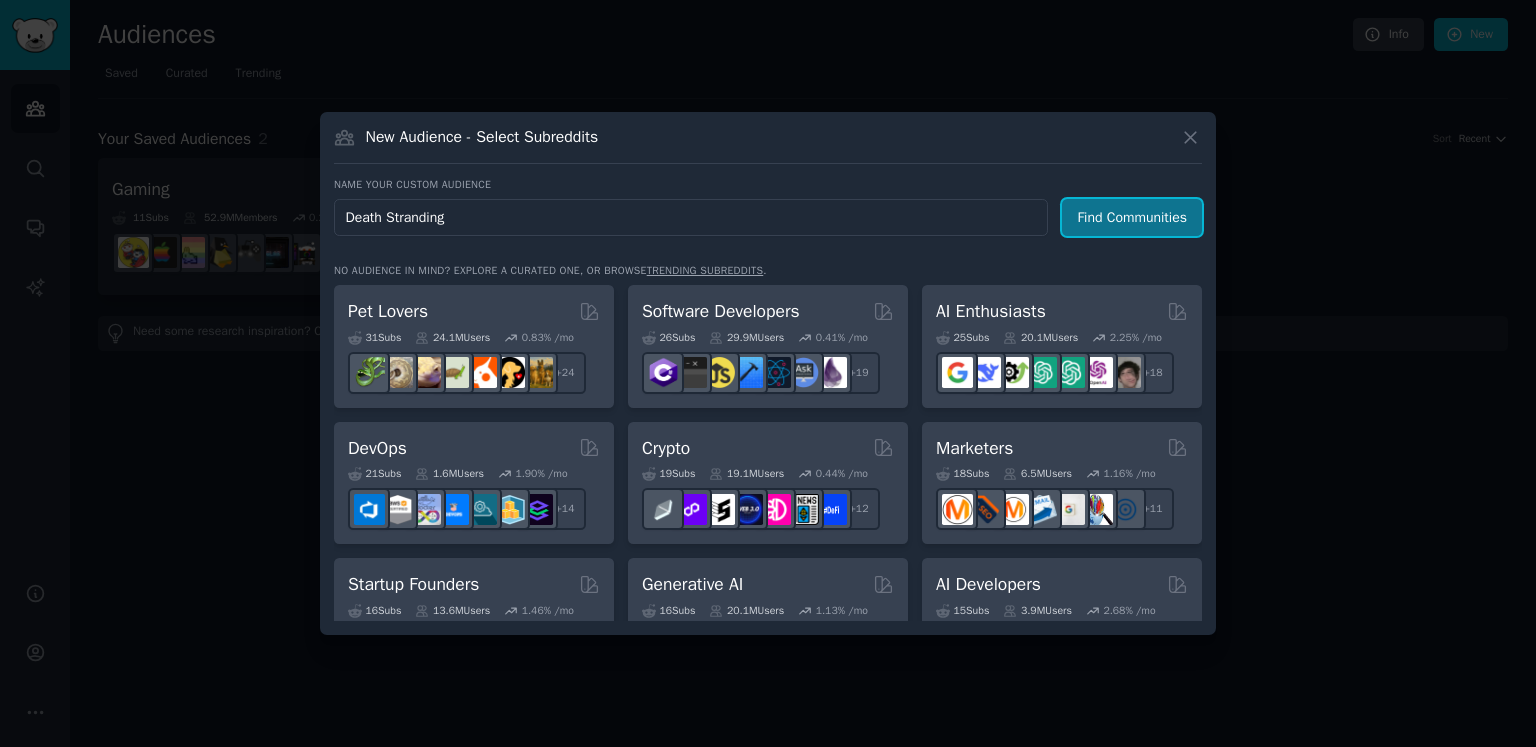 click on "Find Communities" at bounding box center [1132, 217] 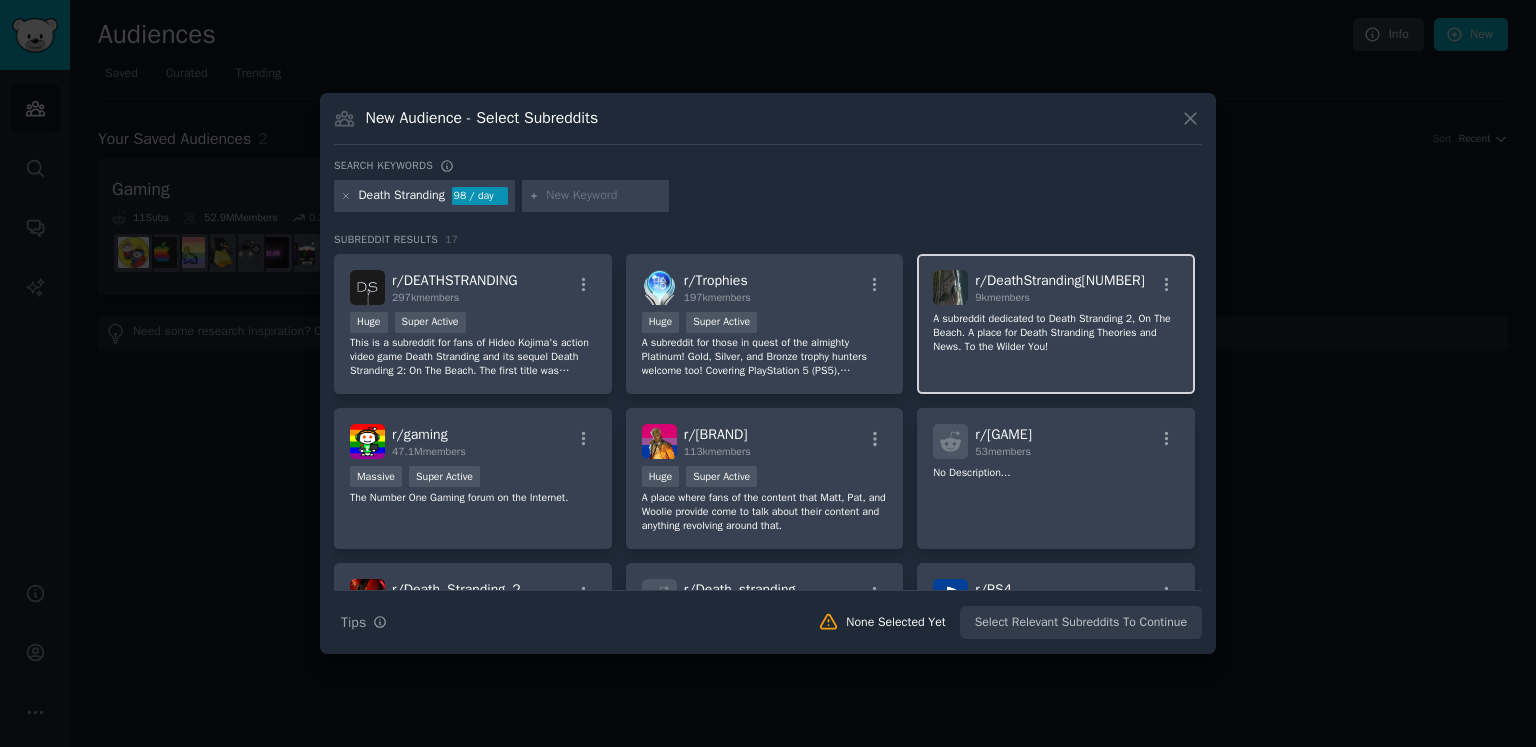 click on "r/ DEATHSTRANDING2 9k  members A subreddit dedicated to Death Stranding 2, On The Beach.
A place for Death Stranding Theories and News.
To the Wilder You!" at bounding box center [1056, 324] 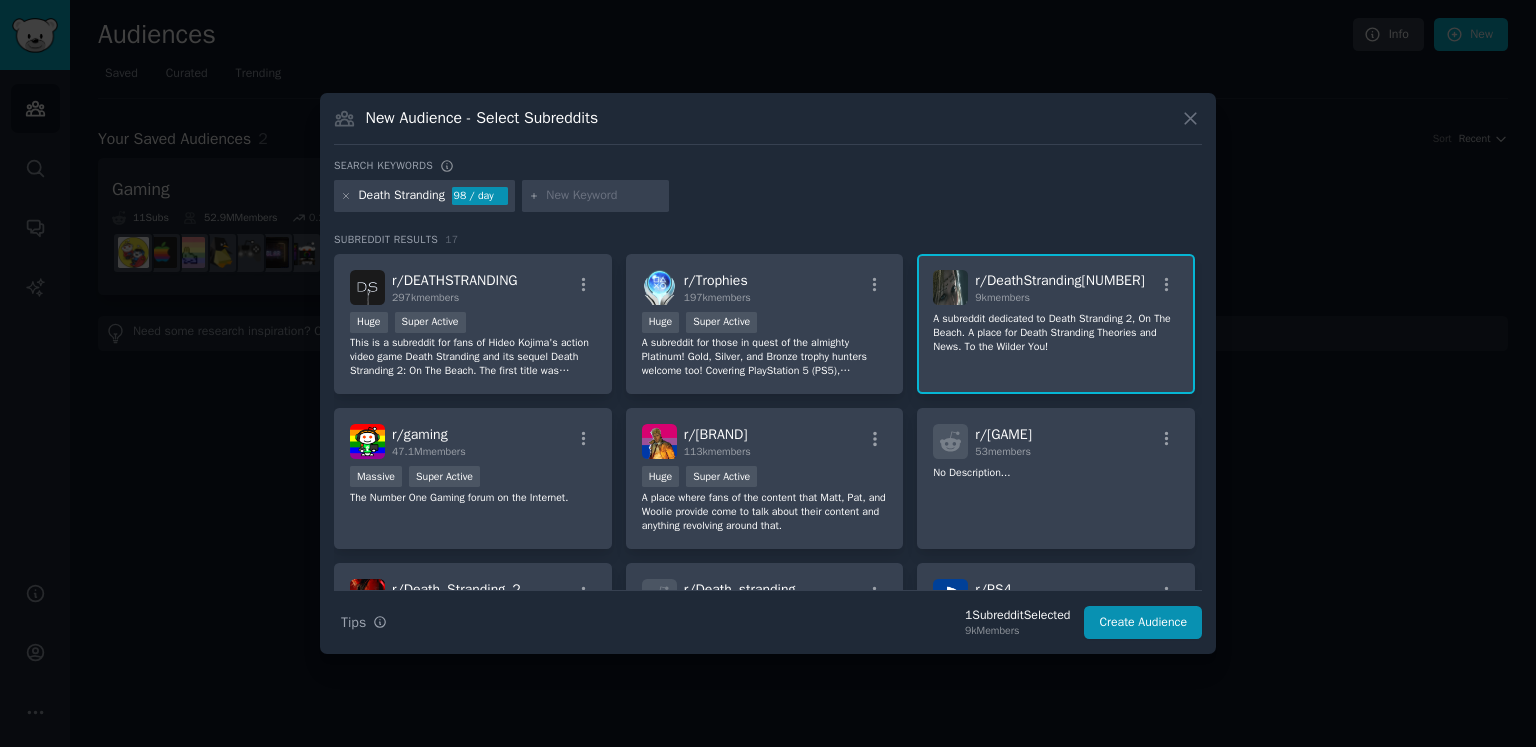 click on "Search Tips Tips [NUMBER] Subreddit  Selected [NUMBER]k  Members Create Audience" at bounding box center [768, 615] 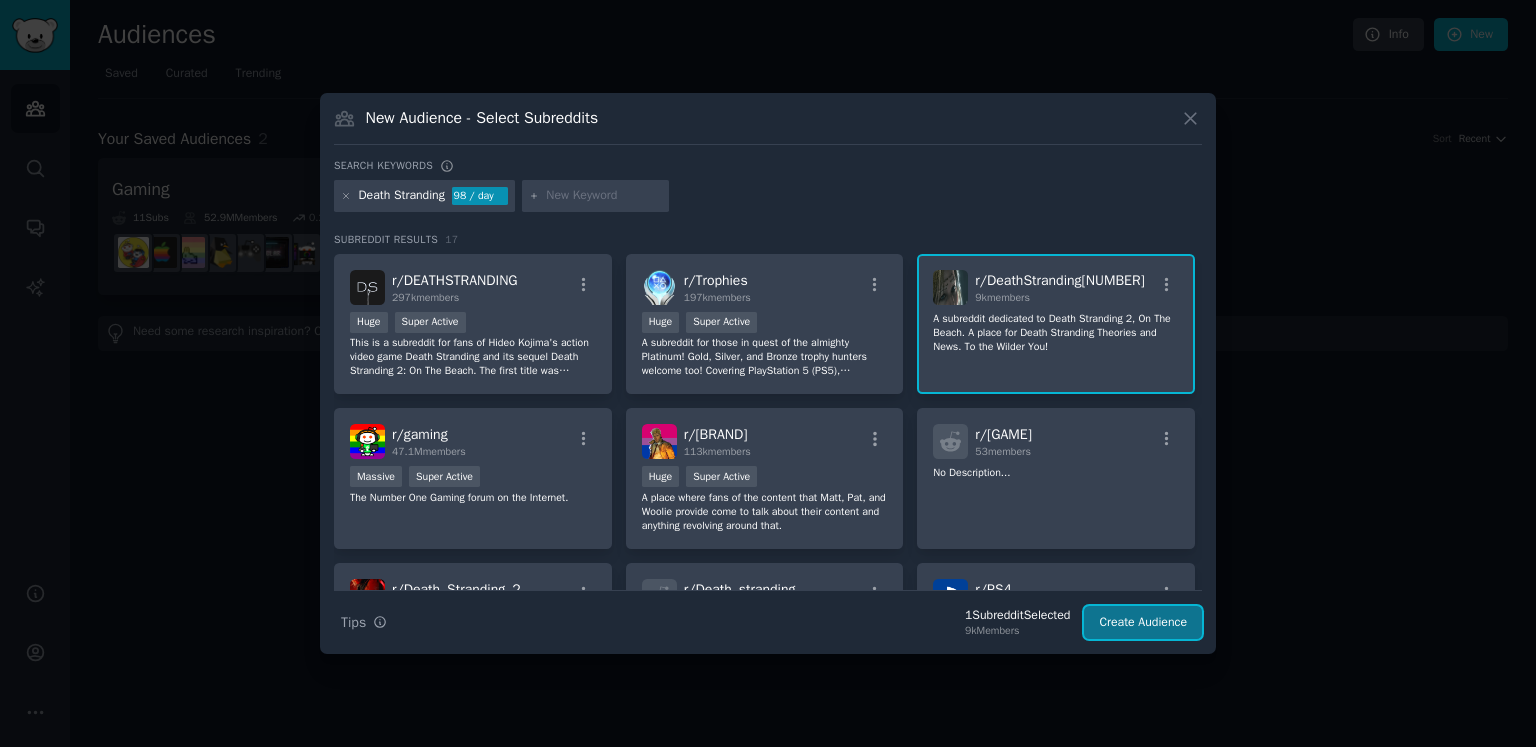 click on "Create Audience" at bounding box center [1143, 623] 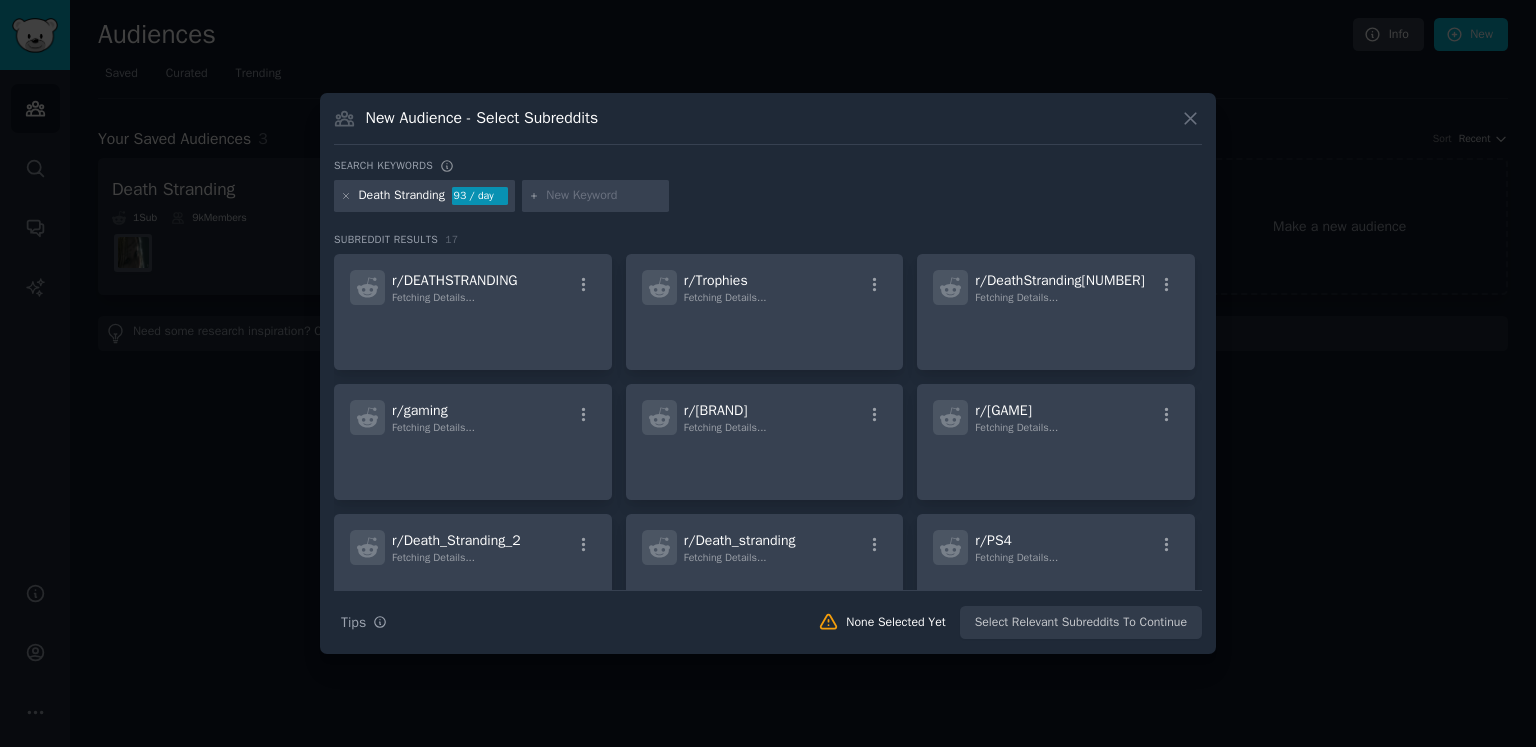 click on "New Audience - Select Subreddits Search keywords Death Stranding 93 / day Subreddit Results 17 r/ DeathStranding Fetching Details... r/ Trophies Fetching Details... r/ DeathStranding2 Fetching Details... r/ gaming Fetching Details... r/ TwoBestFriendsPlay Fetching Details... r/ ShittyDeathStranding Fetching Details... r/ Death_Stranding_2 Fetching Details... r/ Death_stranding Fetching Details... r/ PS4 Fetching Details... r/ 0EffortDeathStranding Fetching Details... r/ VirtualPhotographers Fetching Details... r/ gamingsuggestions Fetching Details... Search Tips Tips None Selected Yet Select Relevant Subreddits To Continue" at bounding box center [768, 373] 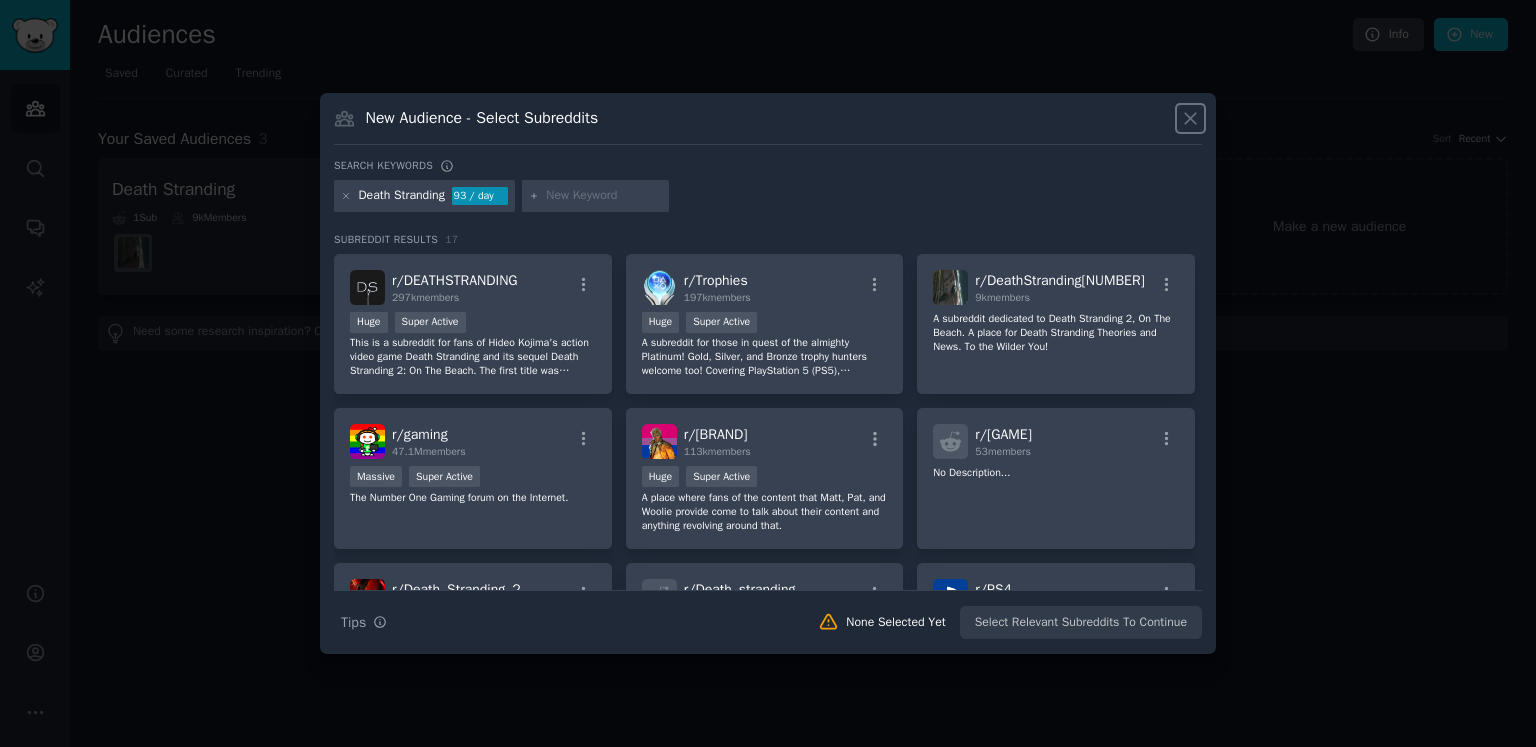 click 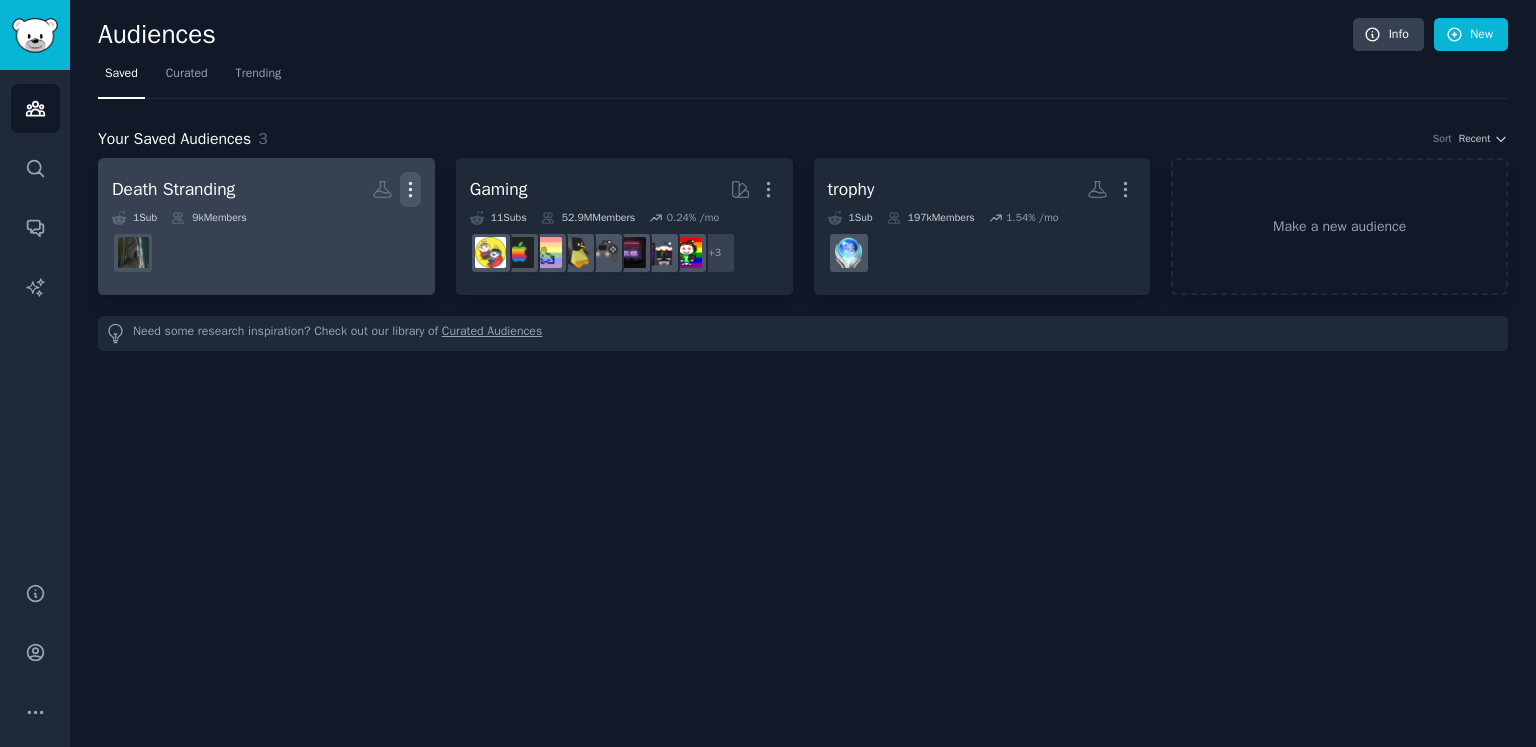 click 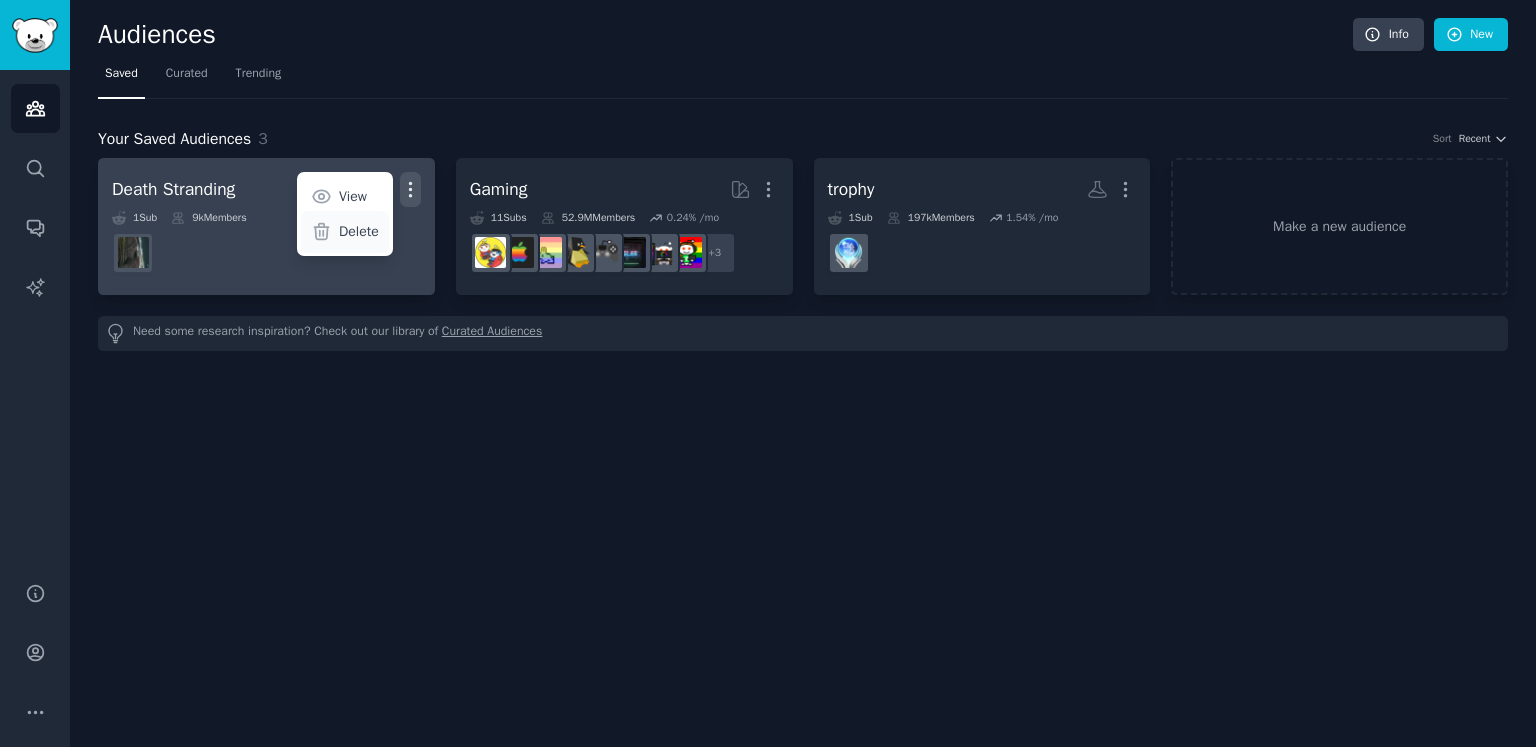 click on "Delete" at bounding box center [359, 231] 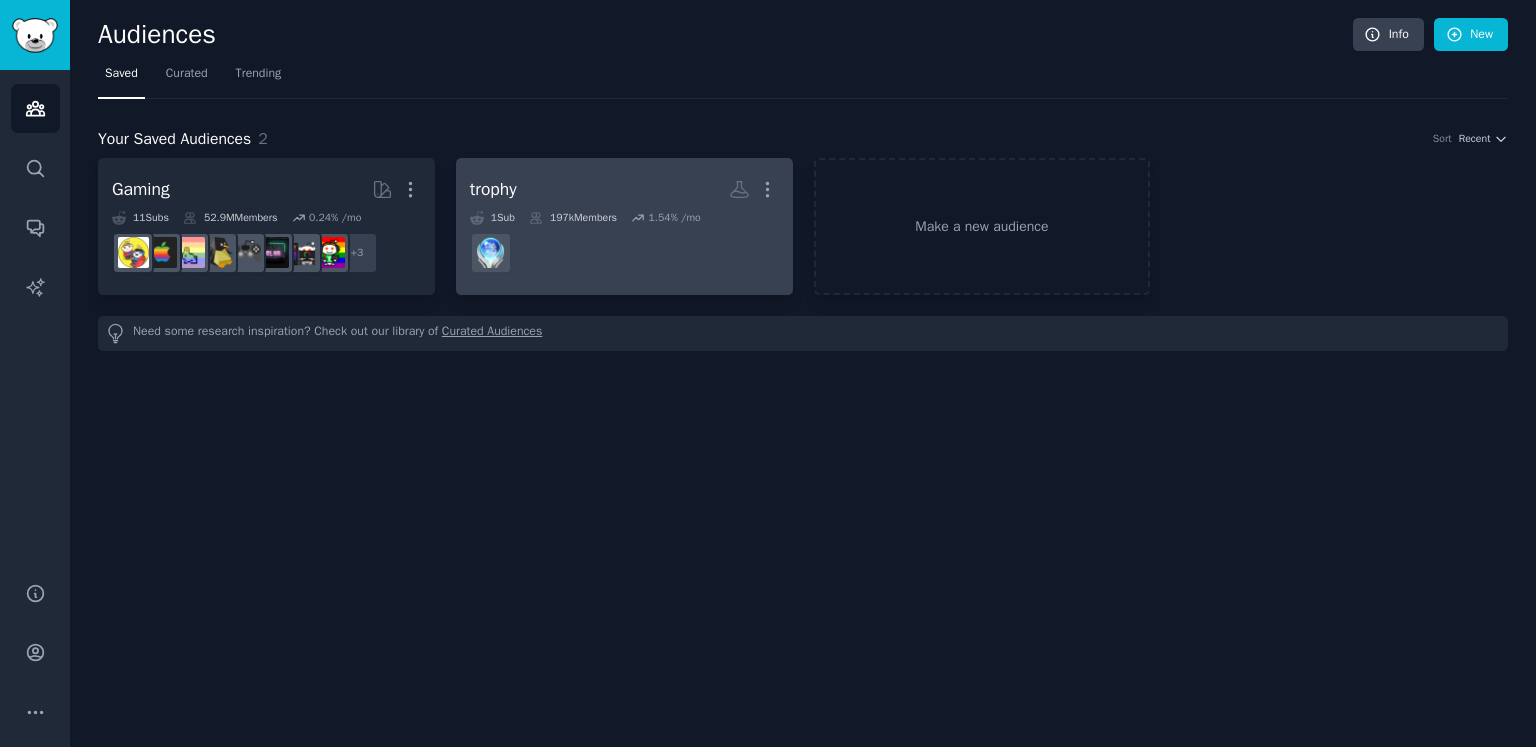 click on "trophy More" at bounding box center [624, 189] 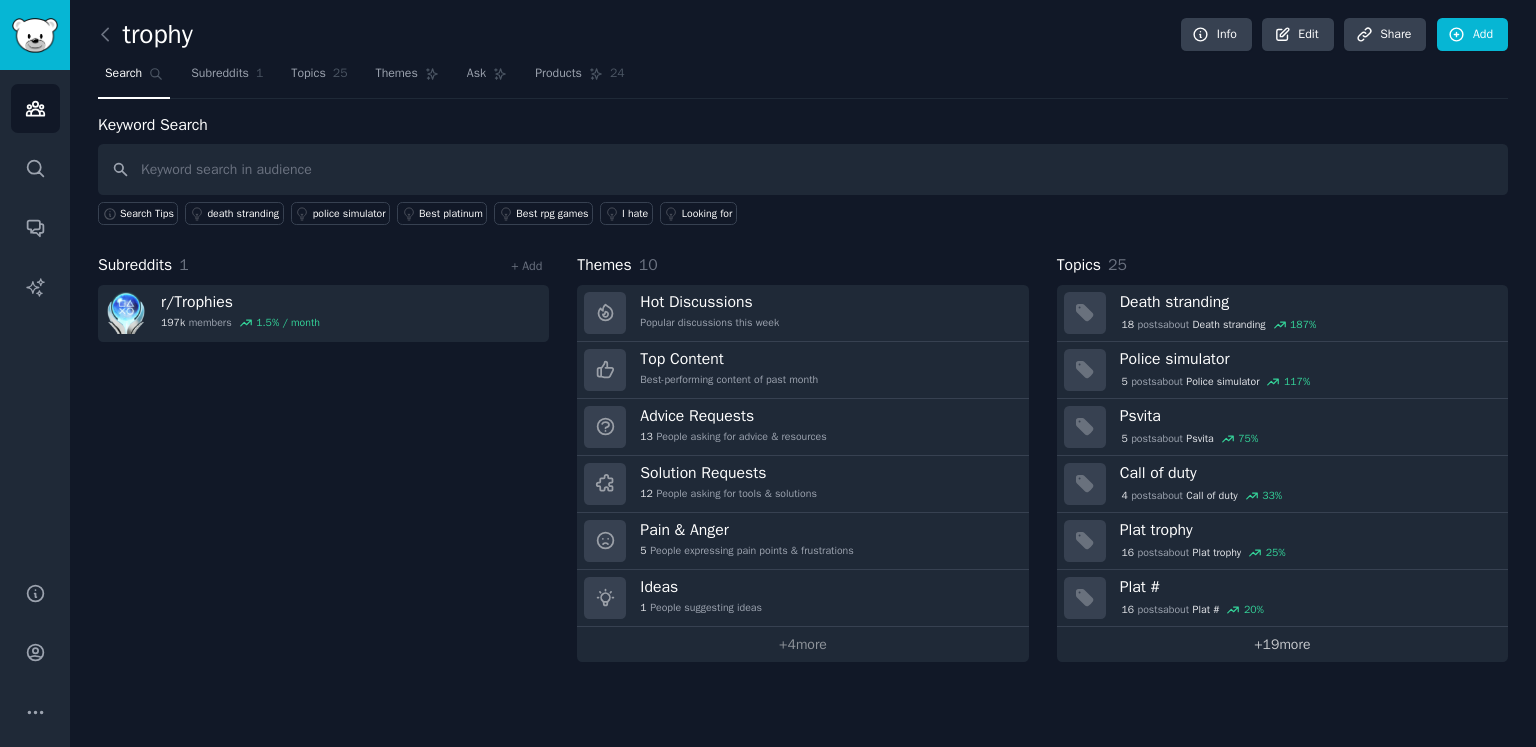 click on "+  19  more" at bounding box center [1282, 644] 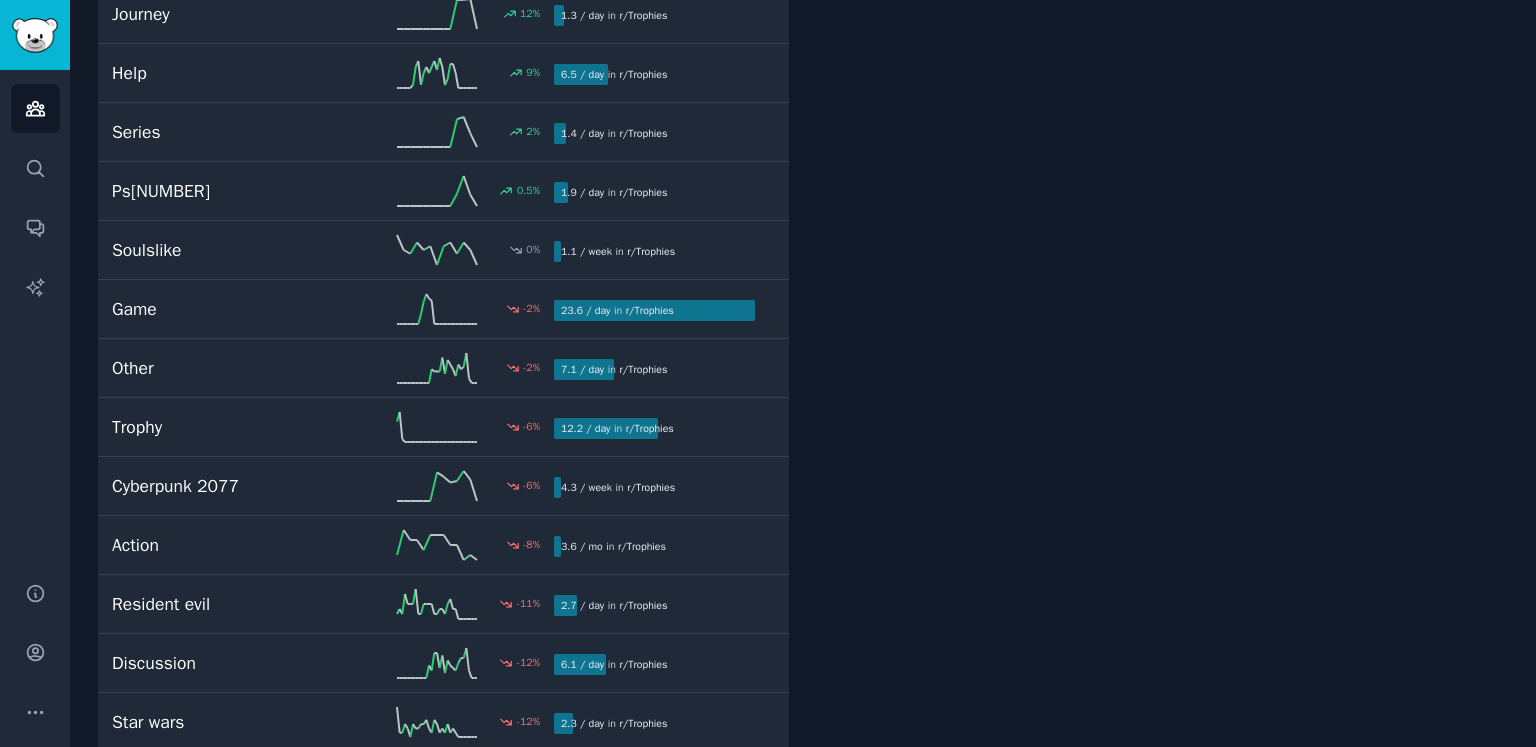scroll, scrollTop: 700, scrollLeft: 0, axis: vertical 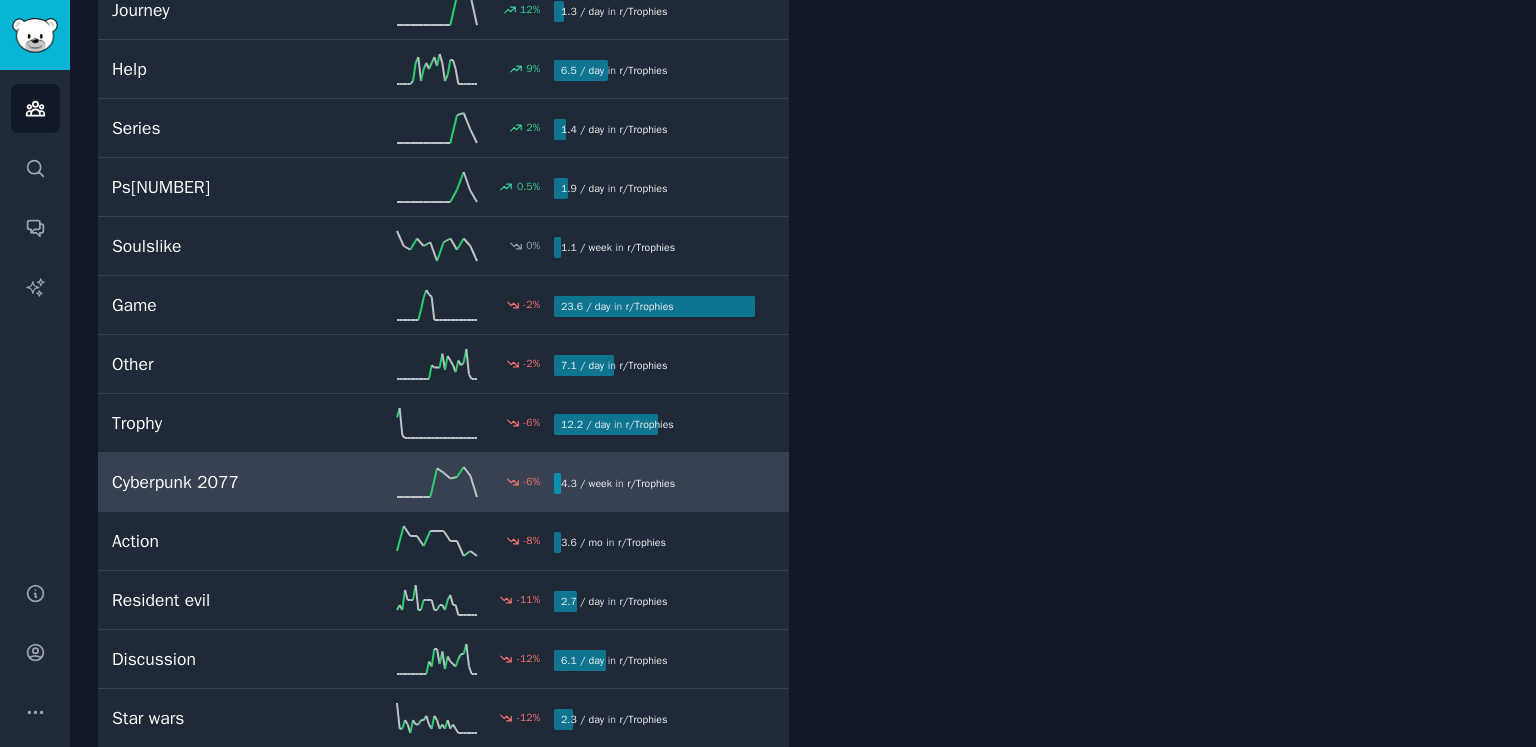 click on "Cyberpunk 2077 -6 % 4.3 / week in r/Trophies" at bounding box center [443, 482] 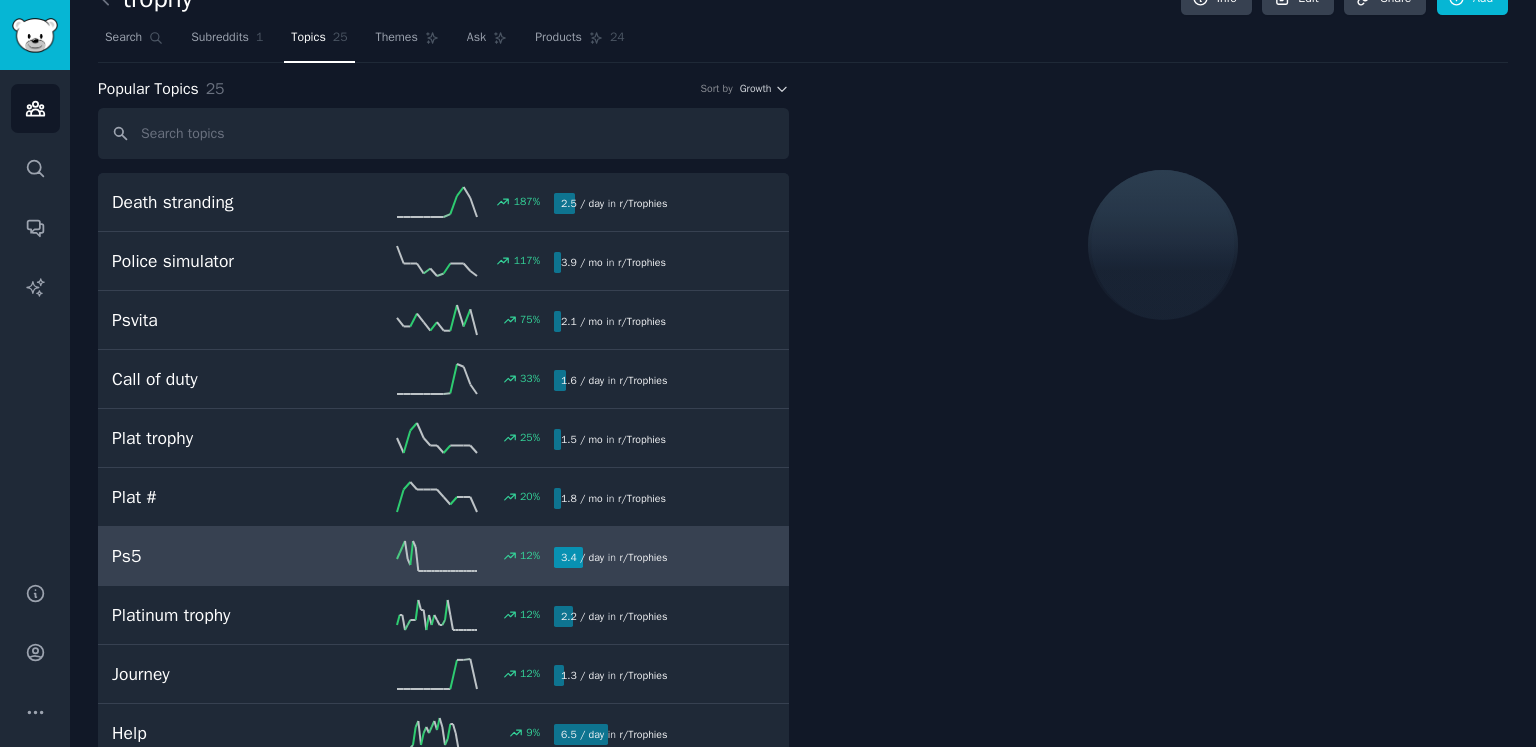 scroll, scrollTop: 0, scrollLeft: 0, axis: both 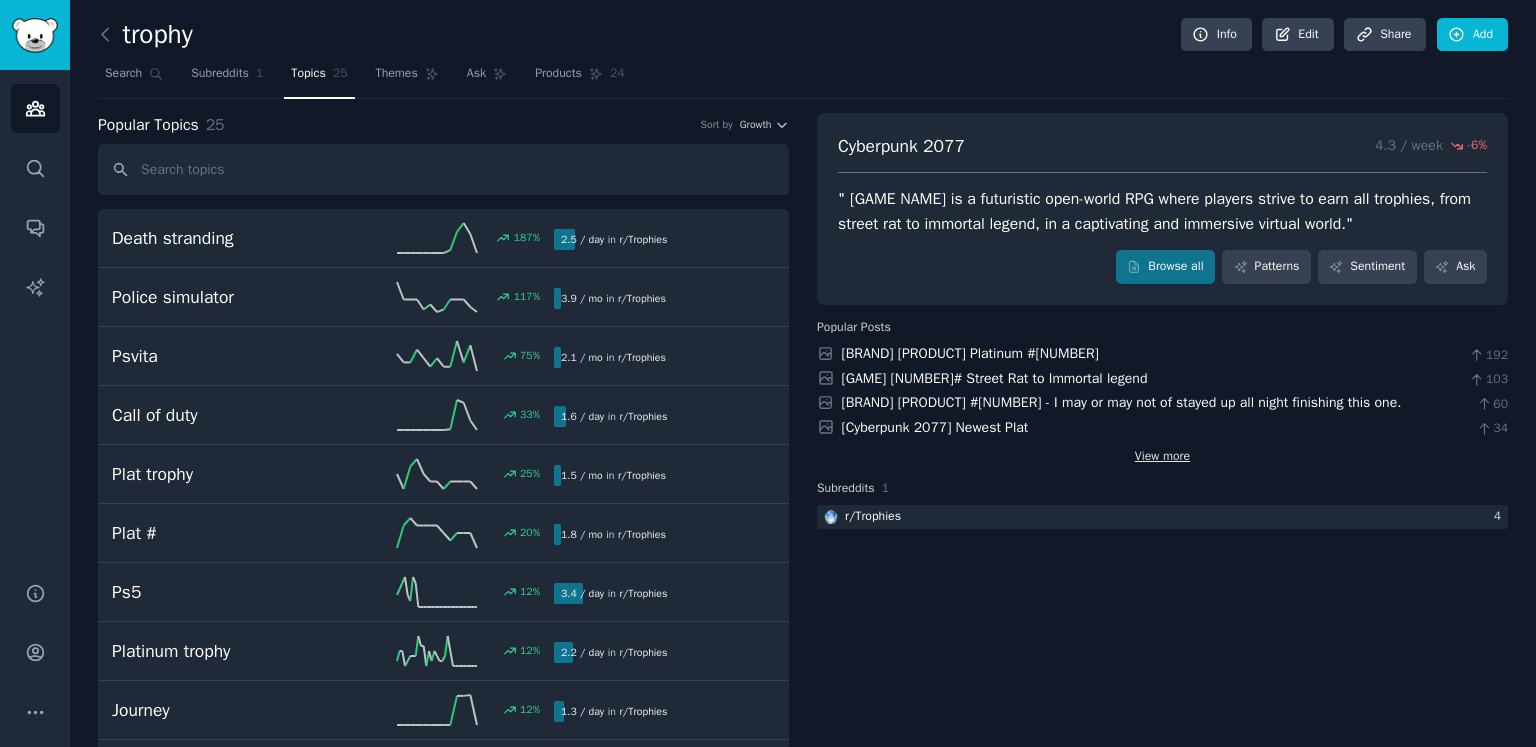 click on "View more" at bounding box center [1162, 457] 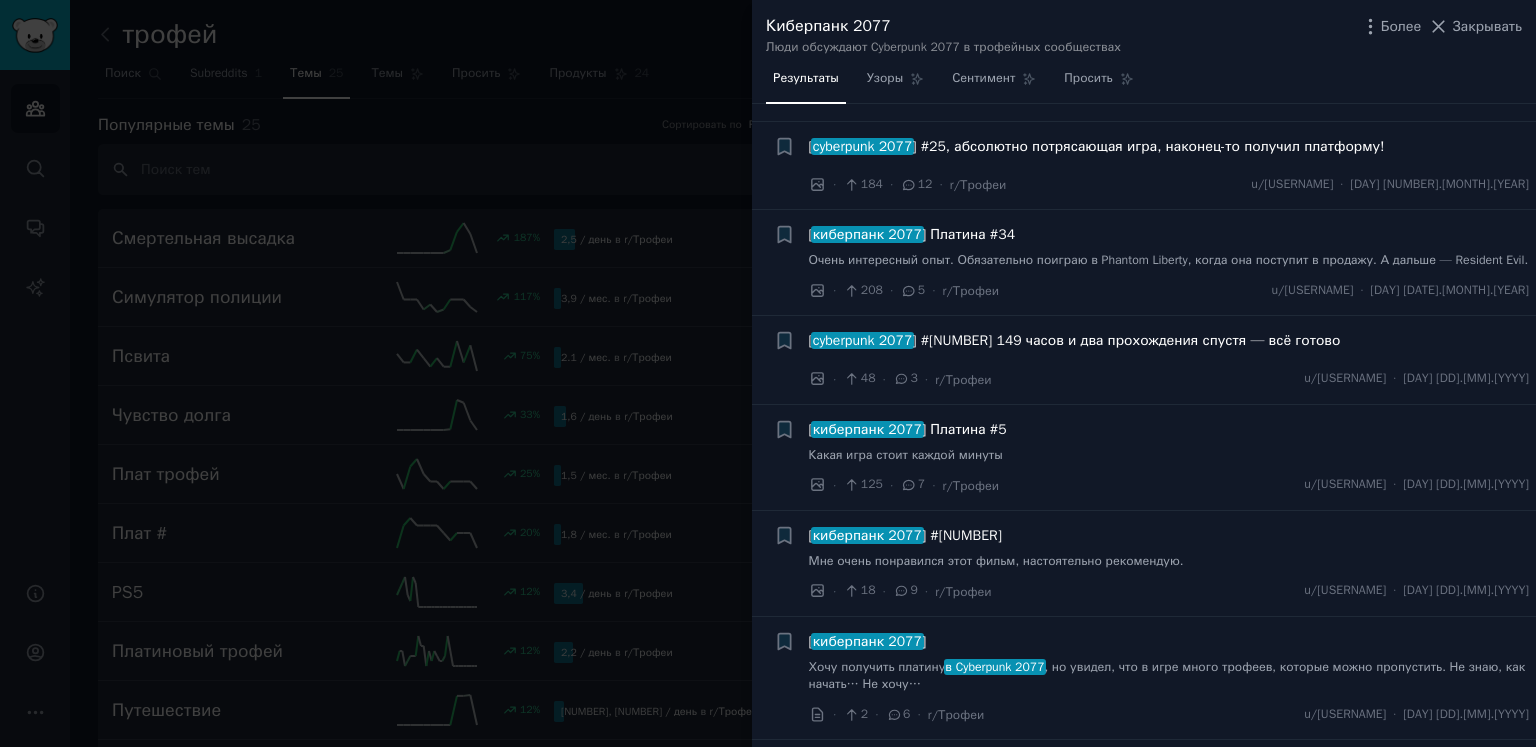 scroll, scrollTop: 1200, scrollLeft: 0, axis: vertical 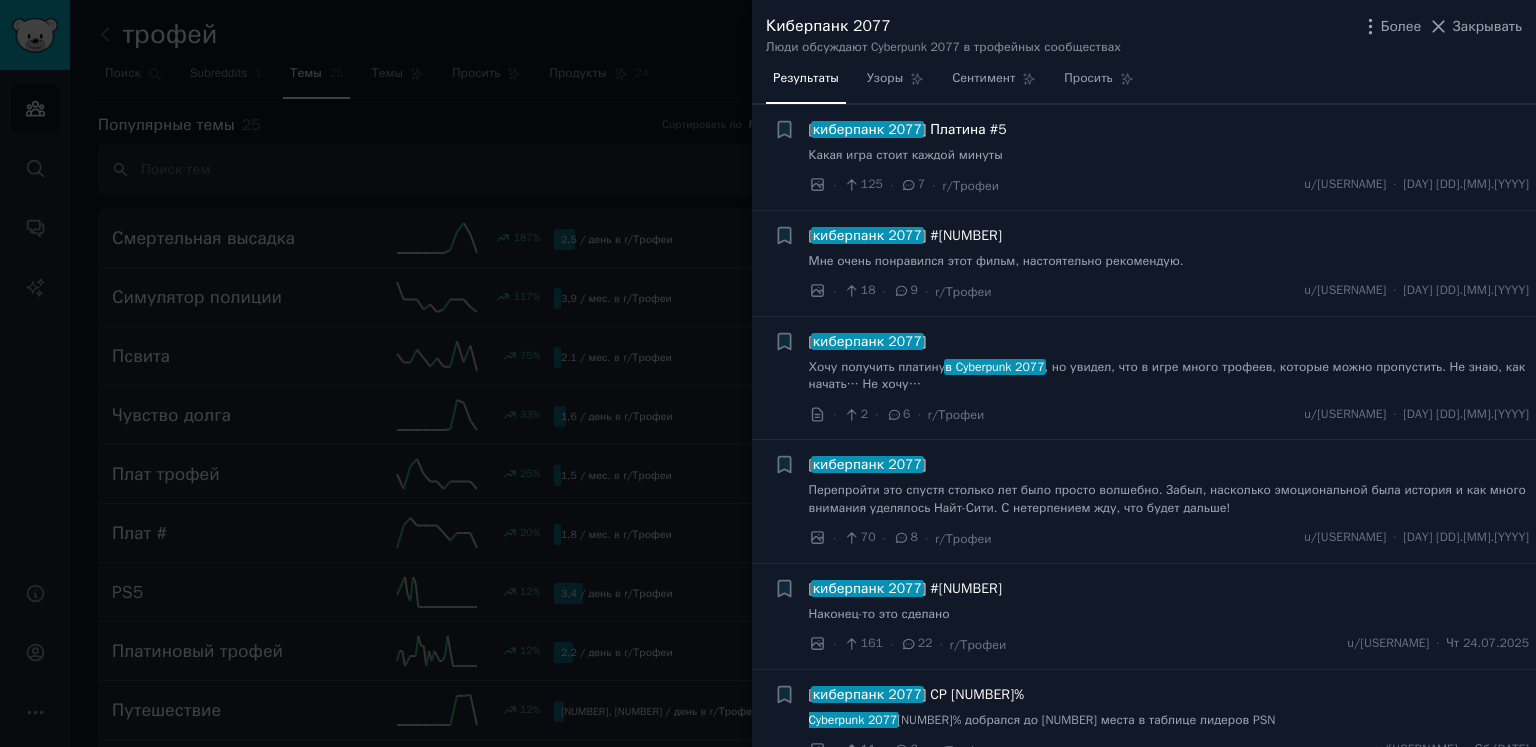 click on "[ BRAND] Хочу получить платину в [BRAND], но увидел, что в игре много трофеев, которые можно пропустить. Не знаю, как начать… Не хочу…" at bounding box center (1169, 362) 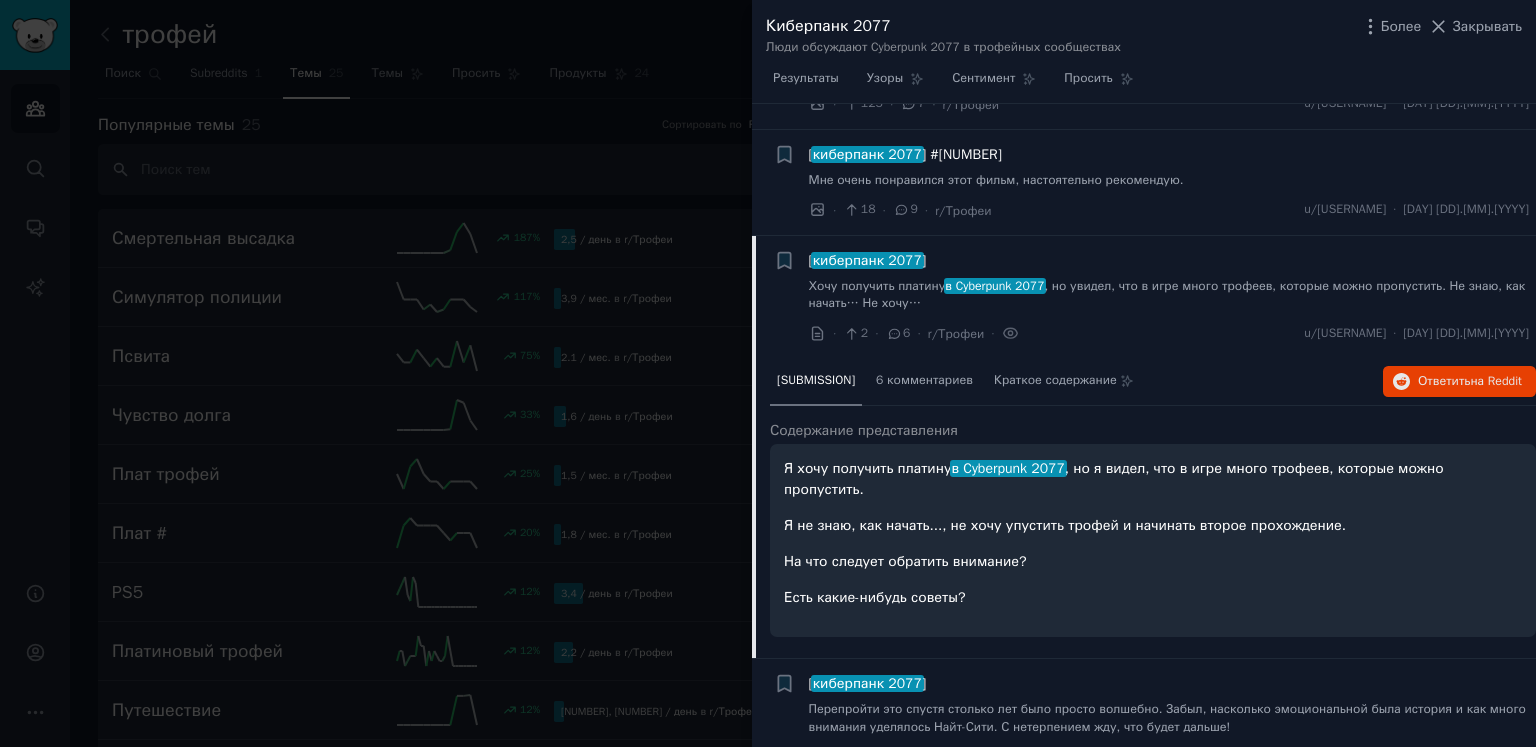 scroll, scrollTop: 1431, scrollLeft: 0, axis: vertical 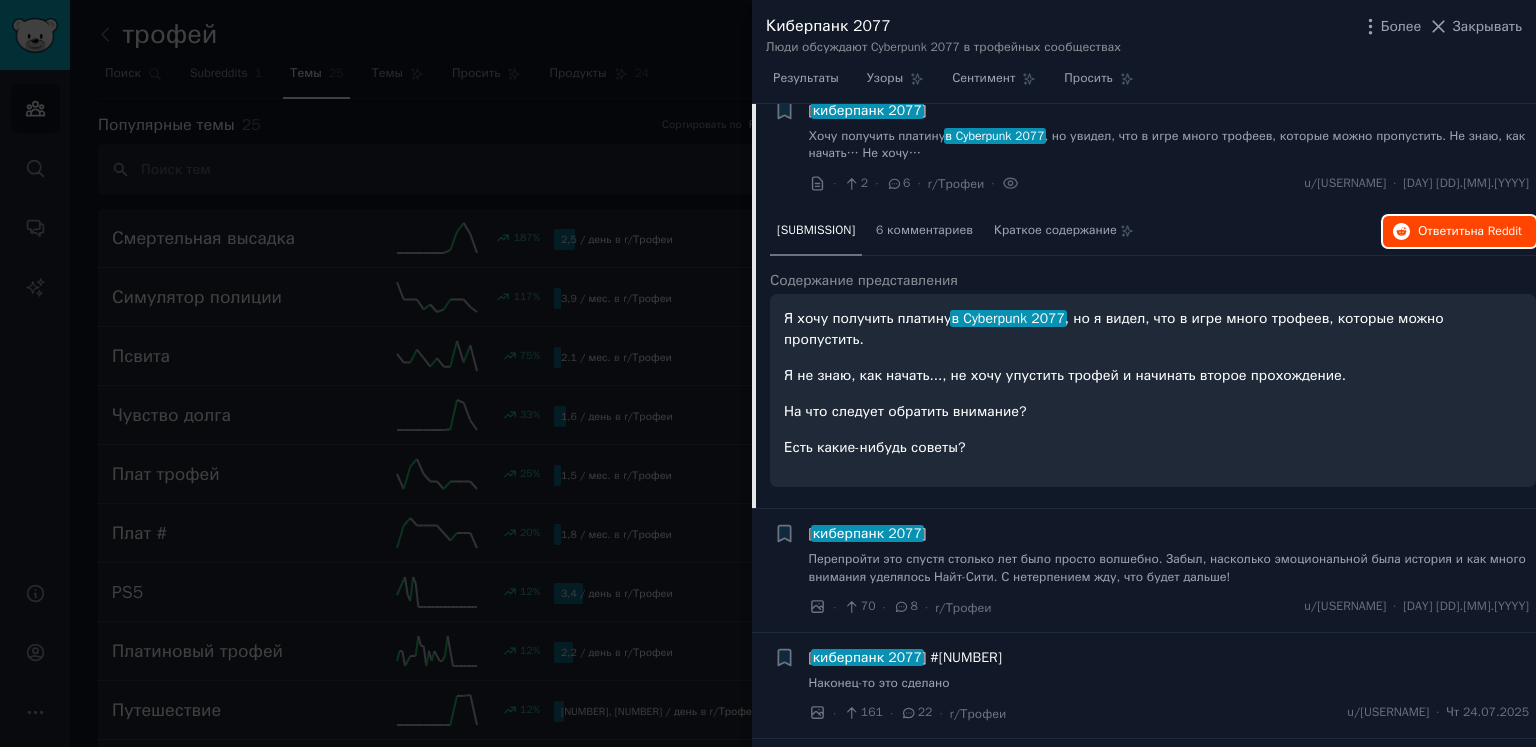 click on "на Reddit" at bounding box center [1496, 231] 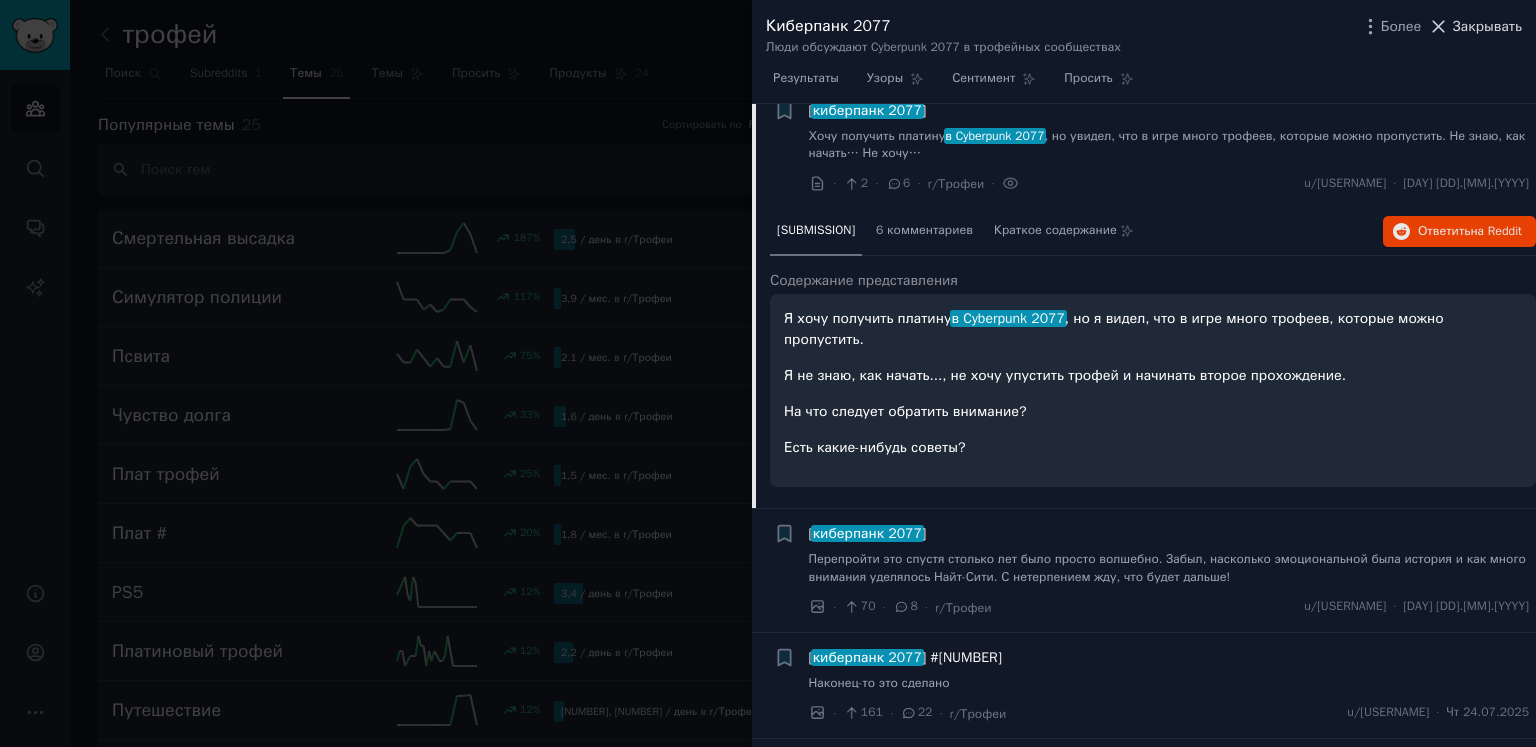 click on "Закрывать" at bounding box center (1487, 26) 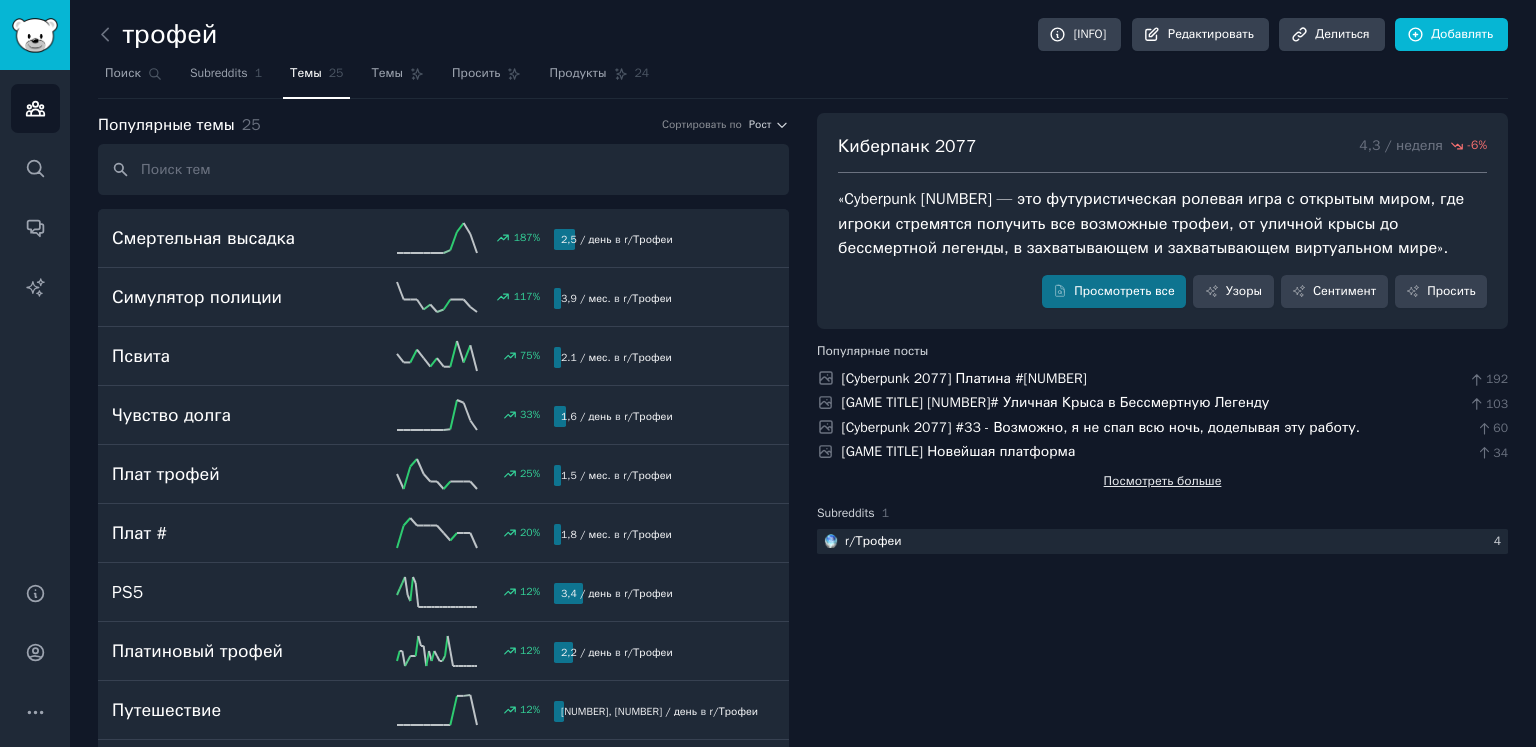 click on "Посмотреть больше" at bounding box center [1163, 481] 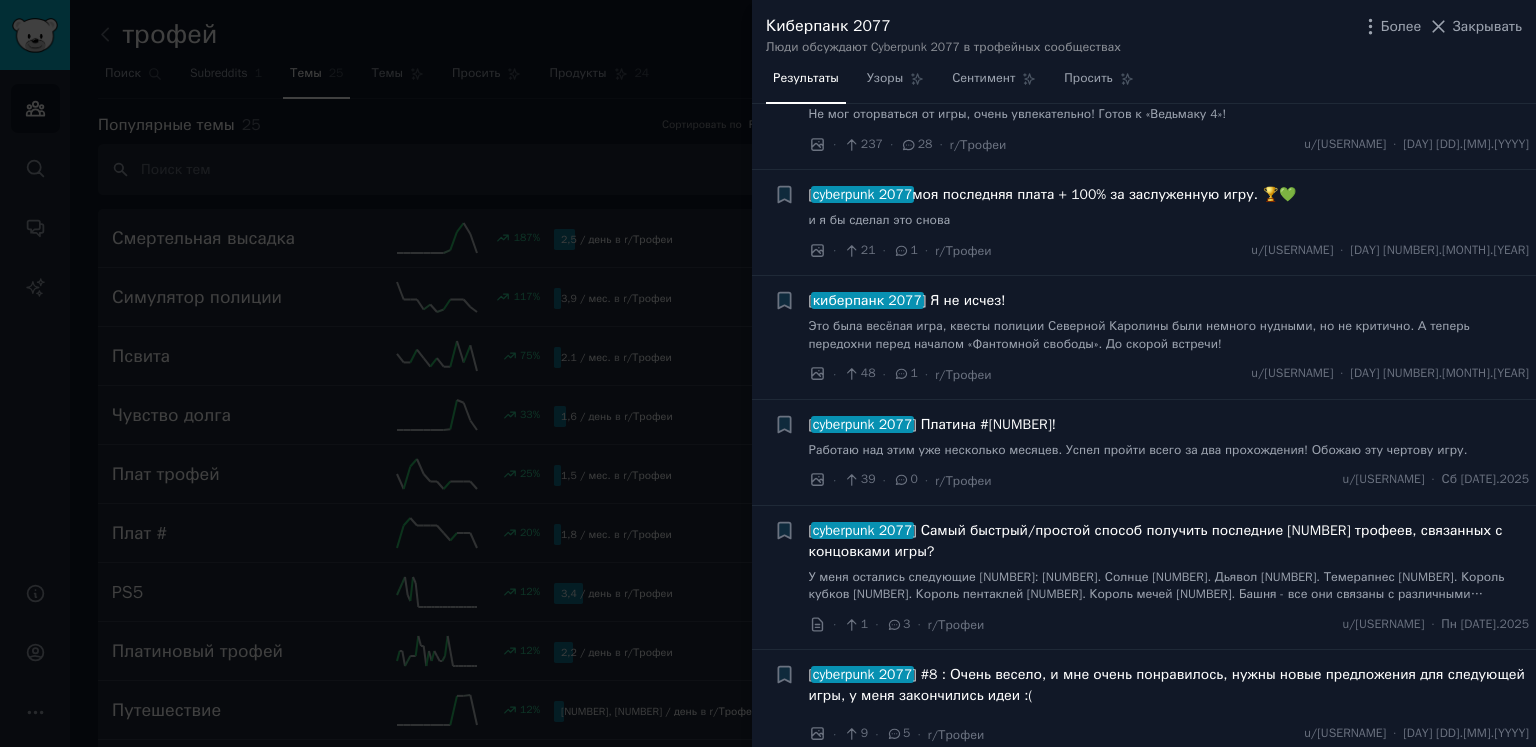 scroll, scrollTop: 3500, scrollLeft: 0, axis: vertical 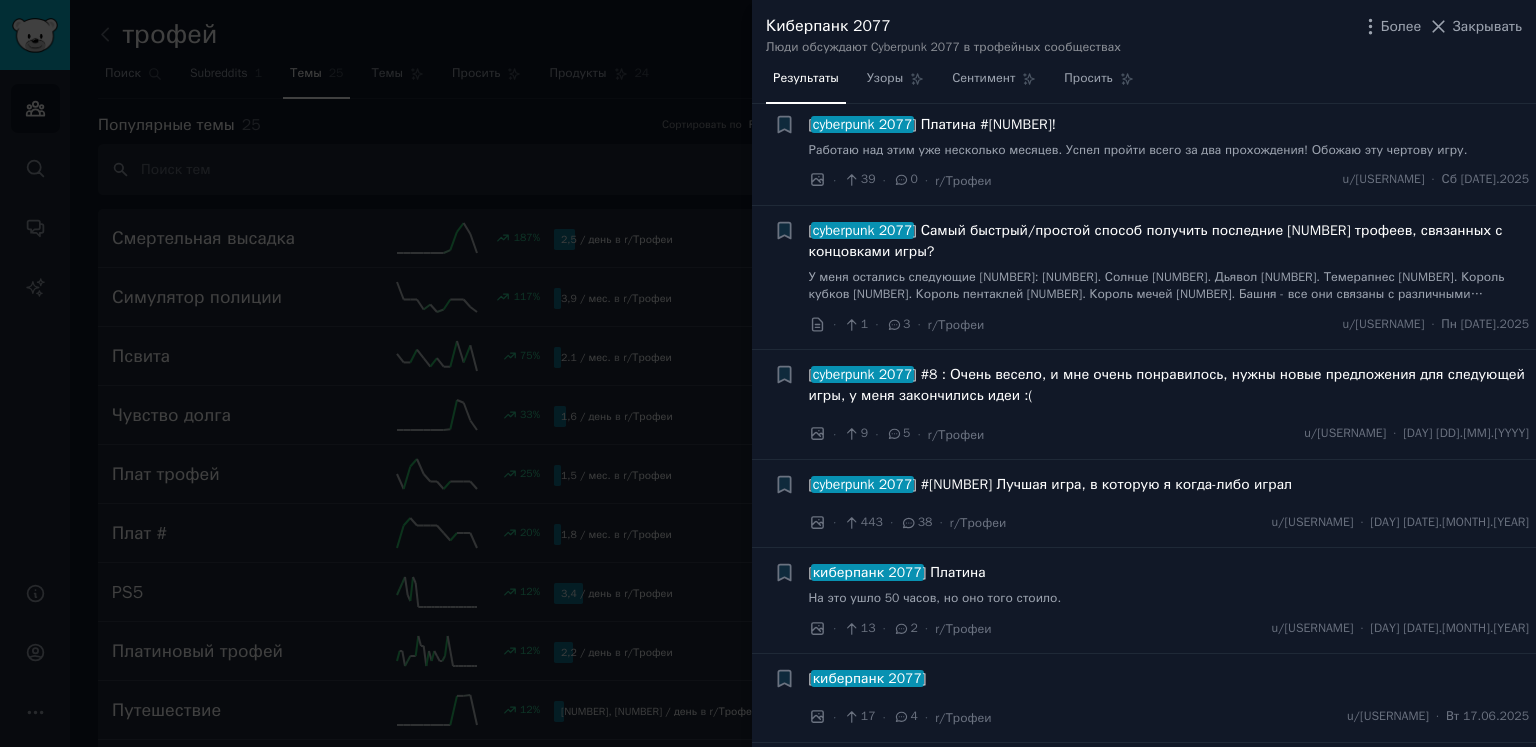 click on "] Самый быстрый/простой способ получить последние [NUMBER] трофеев, связанных с концовками игры?" at bounding box center (1156, 241) 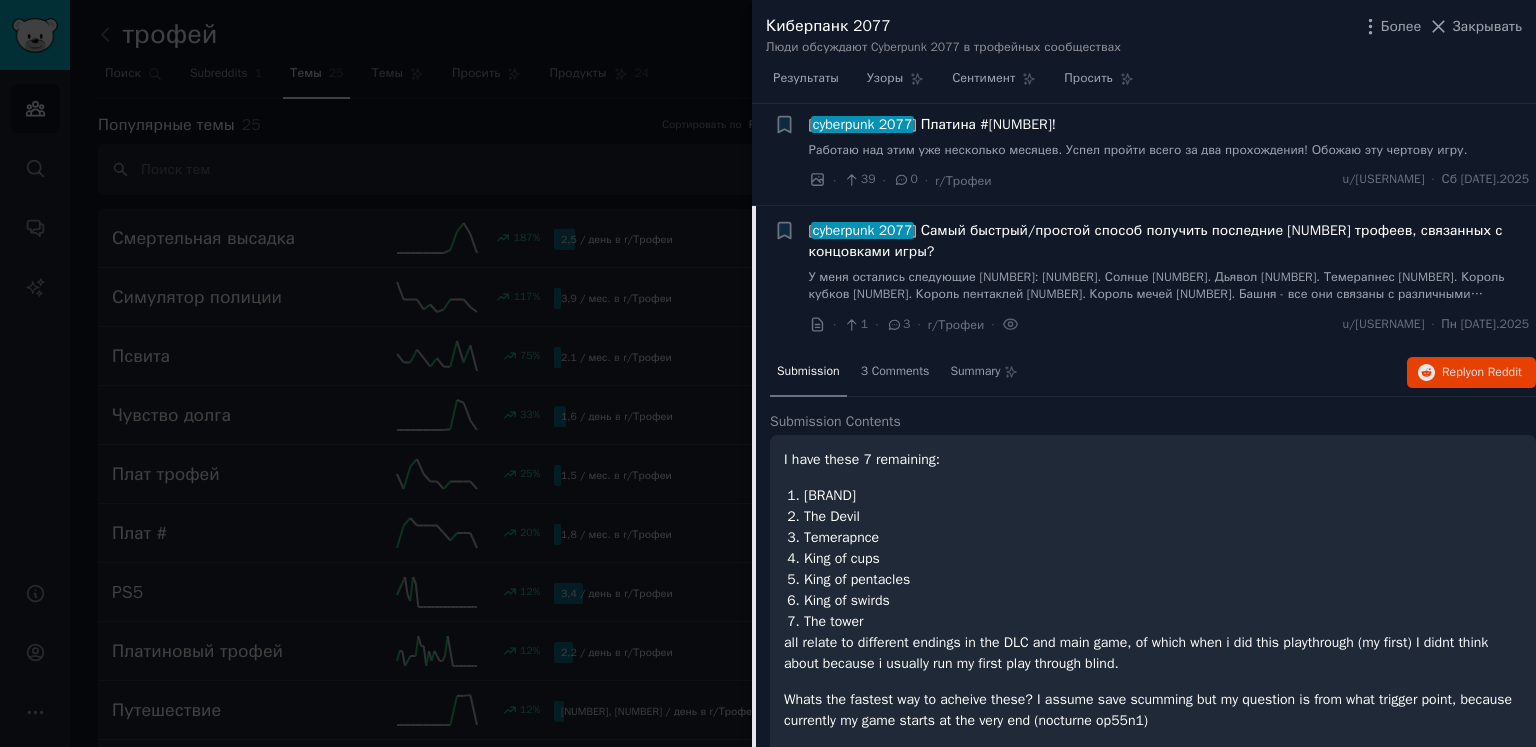 scroll, scrollTop: 3616, scrollLeft: 0, axis: vertical 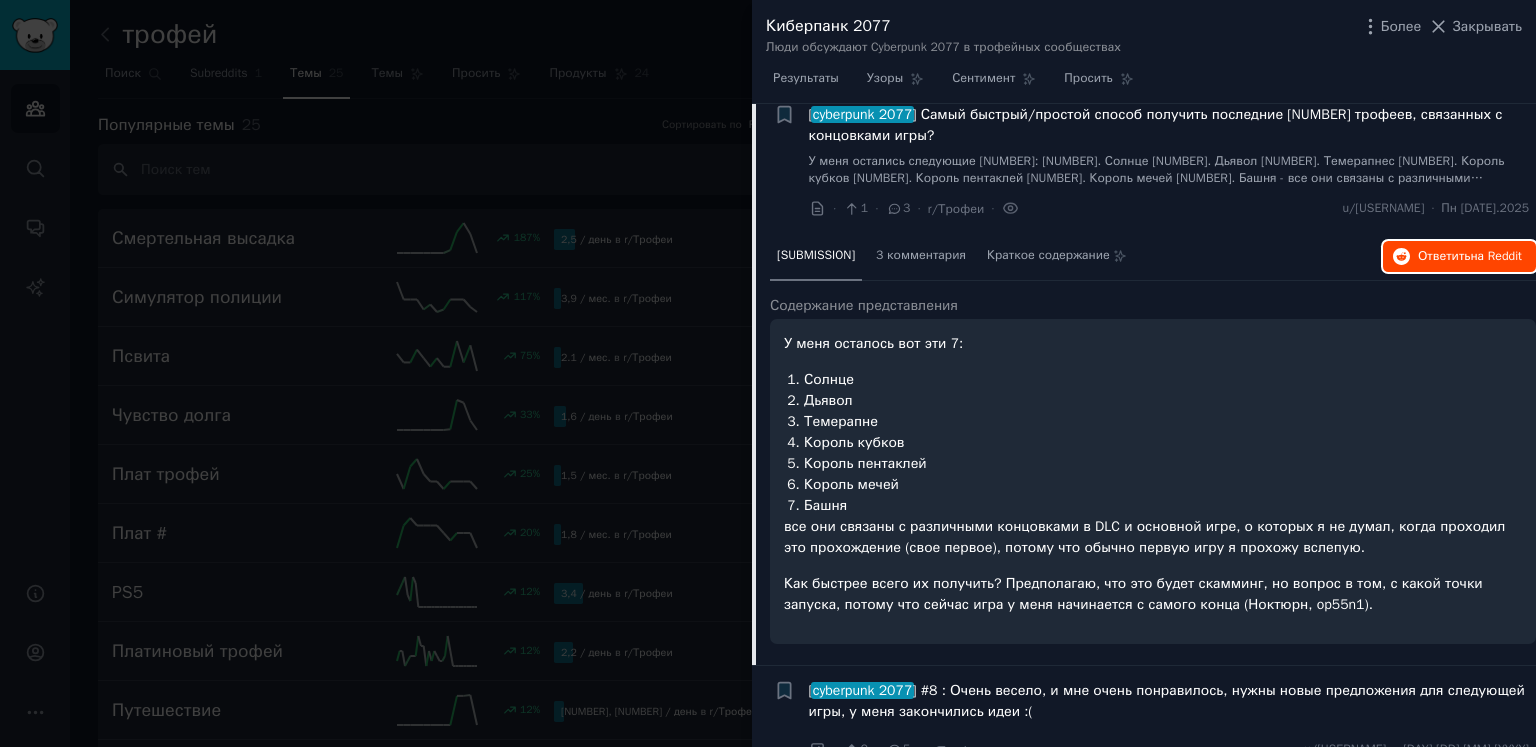 click on "на Reddit" at bounding box center [1496, 256] 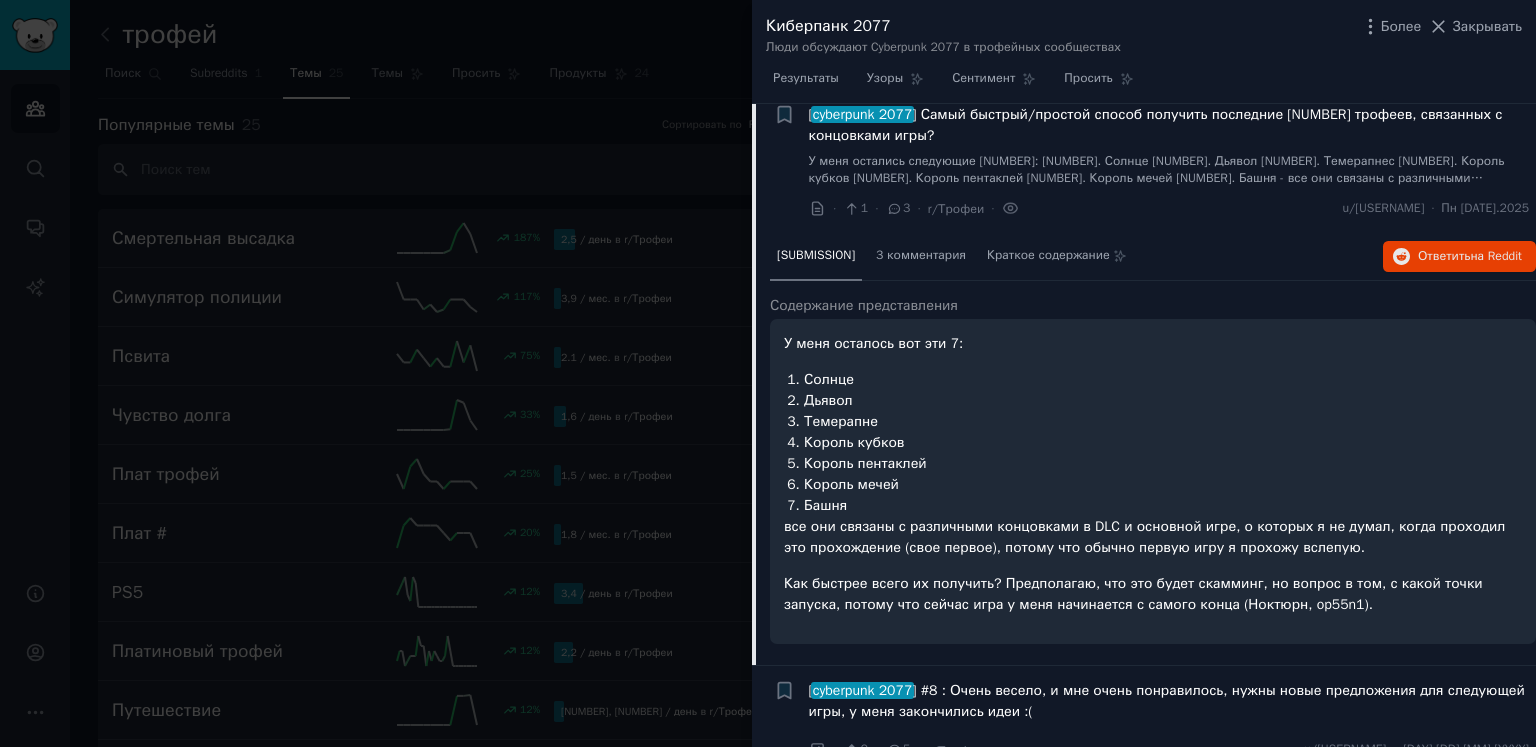 click on "] Самый быстрый/простой способ получить последние [NUMBER] трофеев, связанных с концовками игры?" at bounding box center (1156, 125) 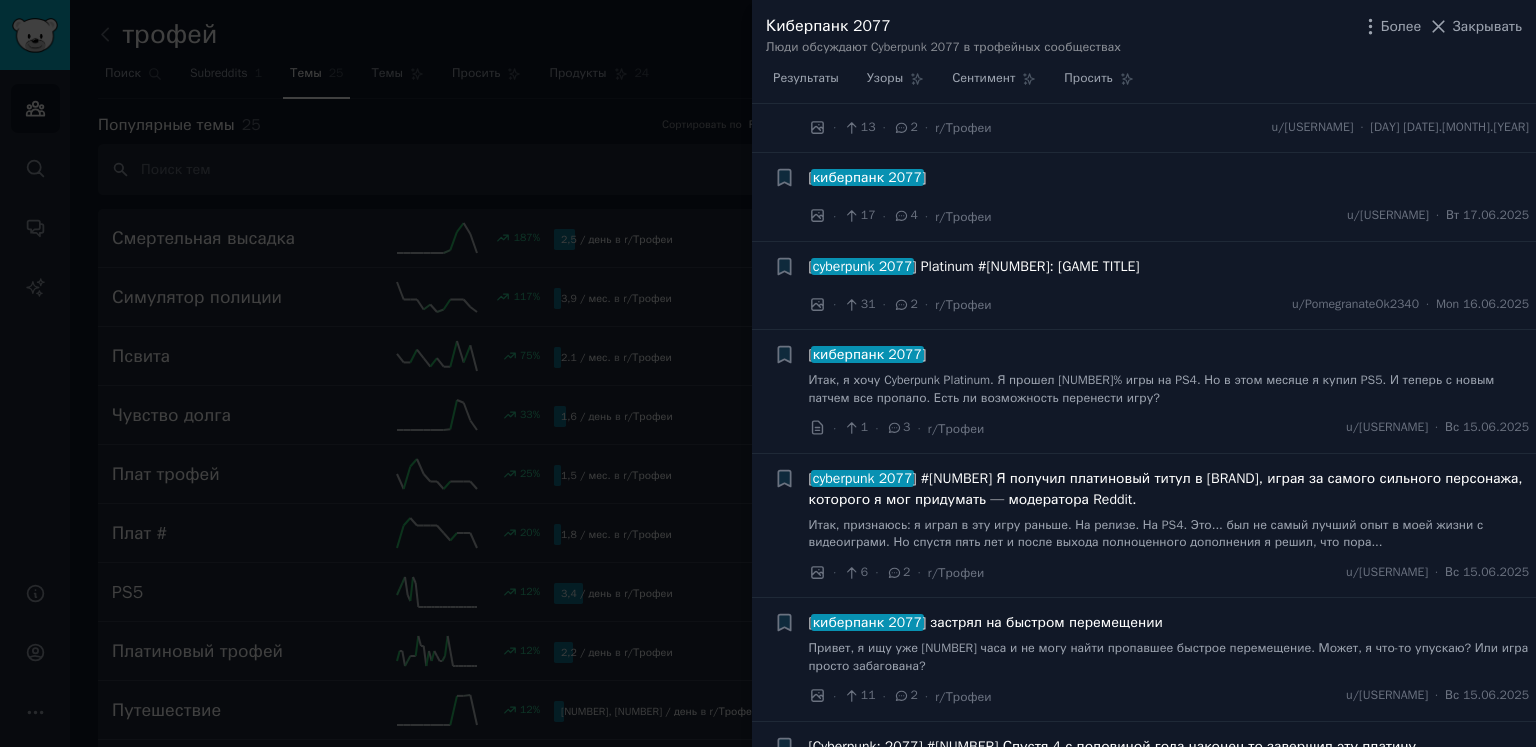 scroll, scrollTop: 4116, scrollLeft: 0, axis: vertical 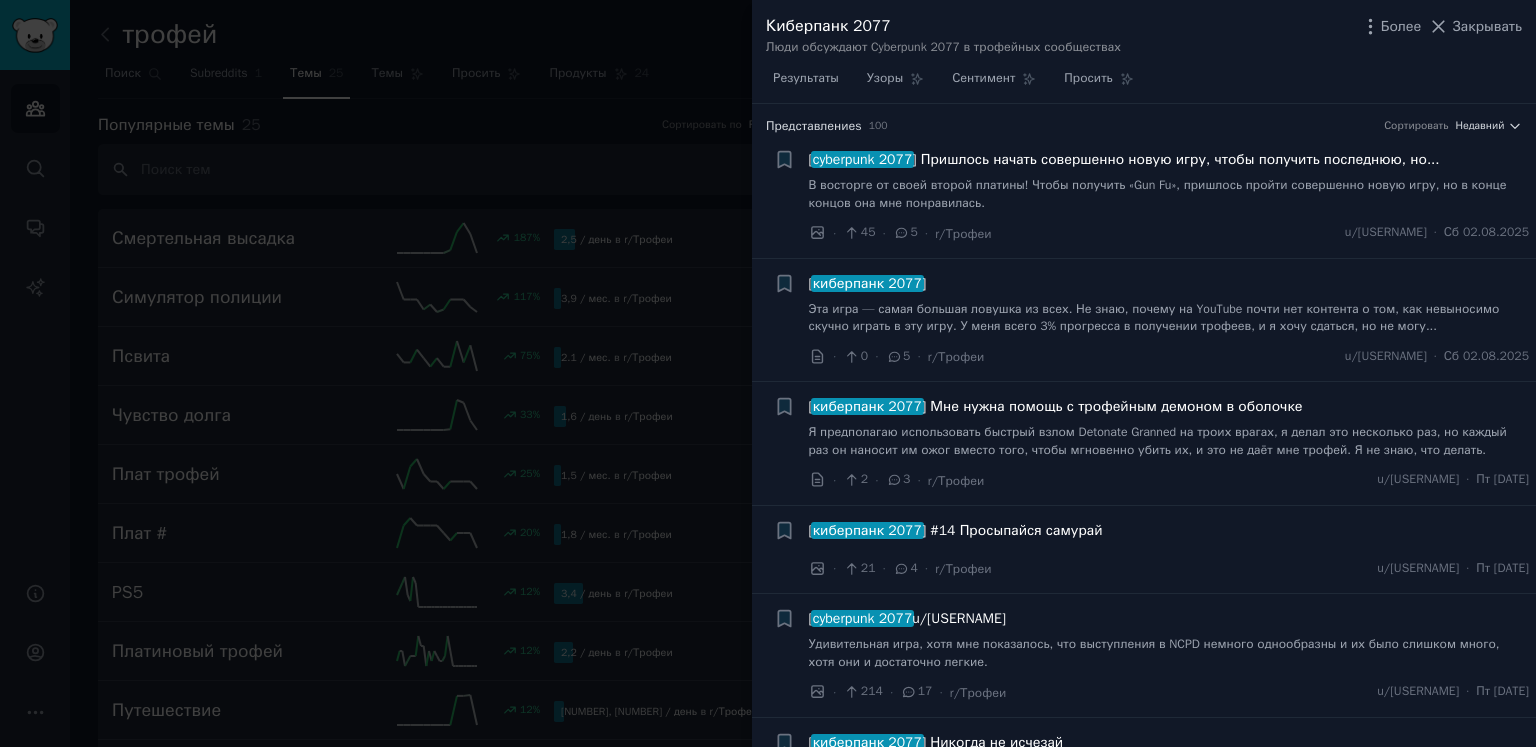 click on "] Мне нужна помощь с трофейным демоном в оболочке" at bounding box center [1112, 406] 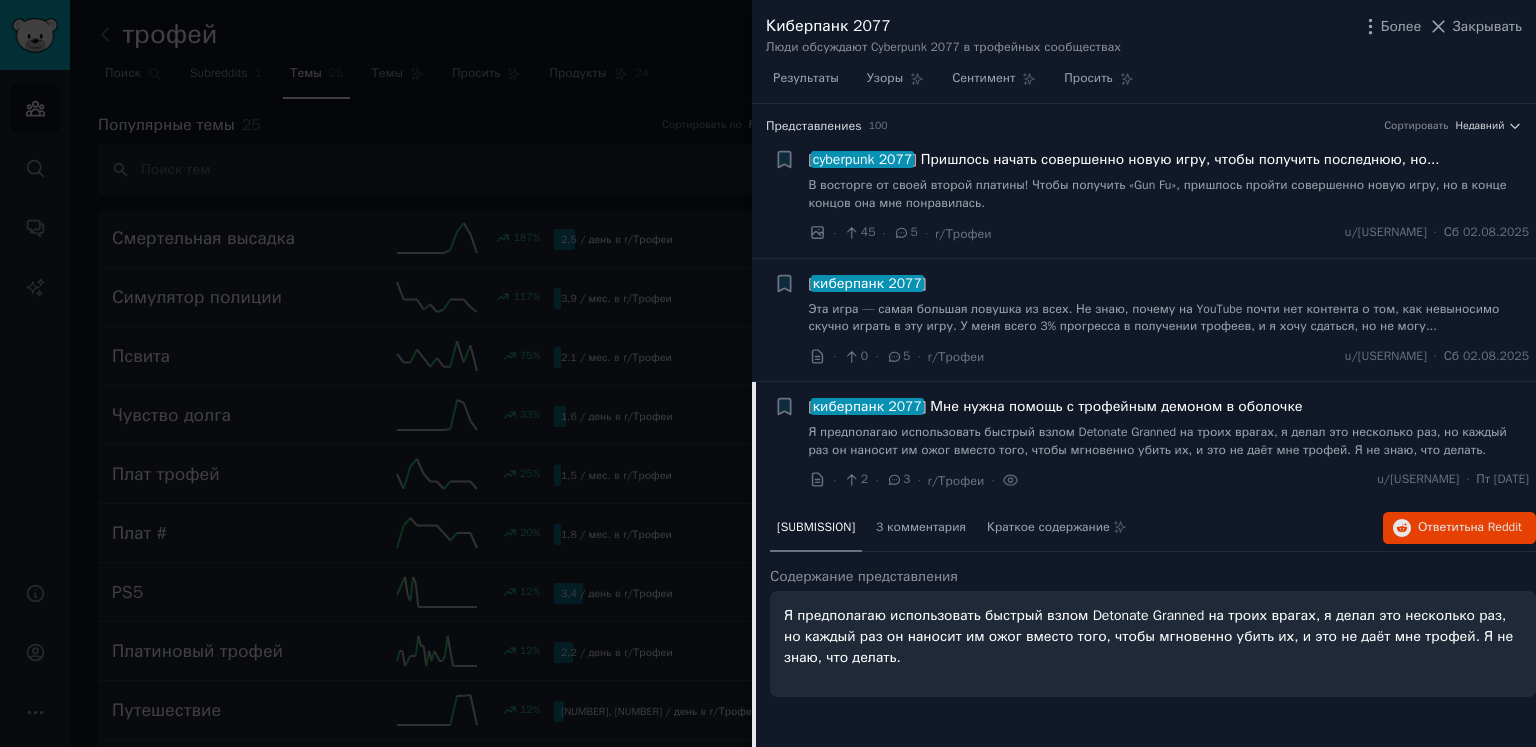scroll, scrollTop: 278, scrollLeft: 0, axis: vertical 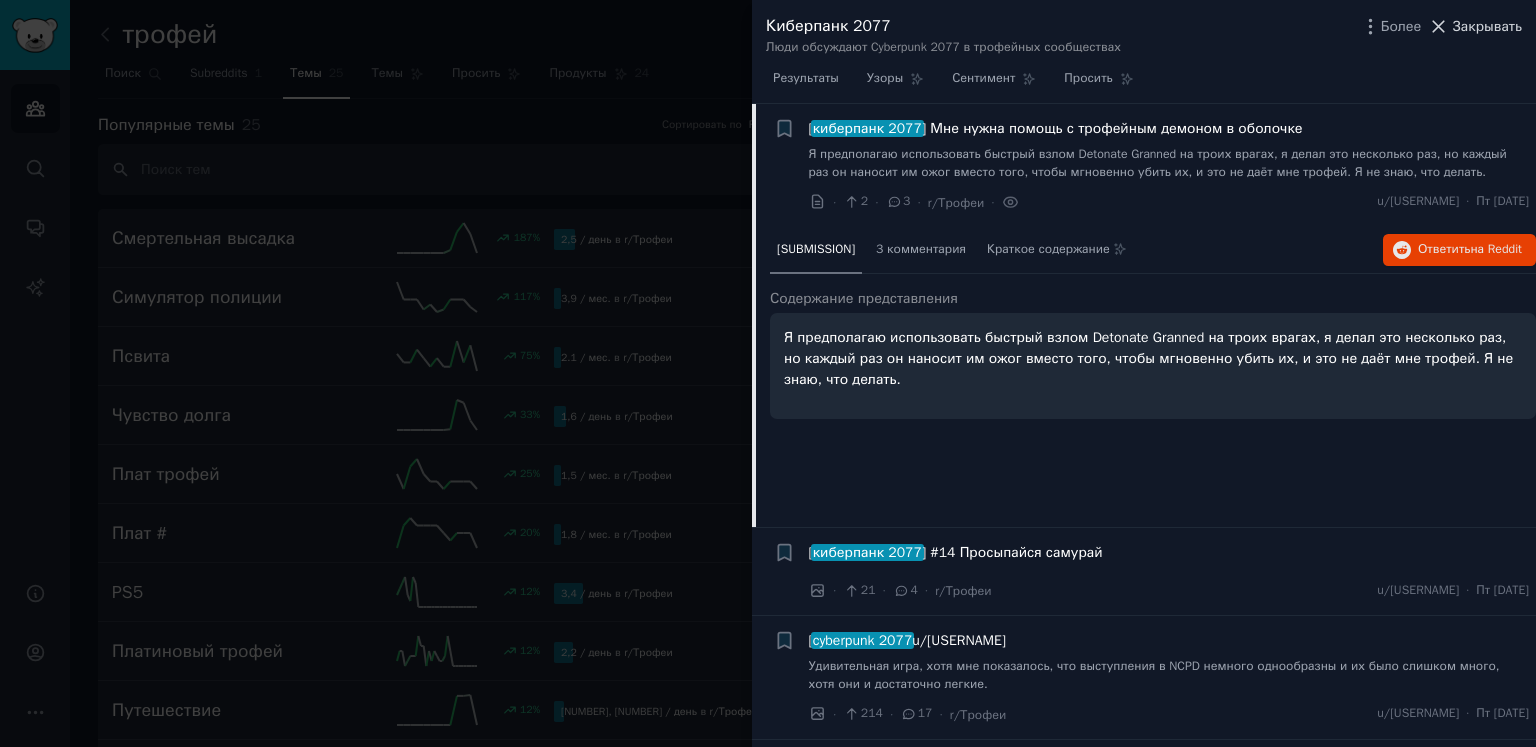 click on "Закрывать" at bounding box center [1487, 26] 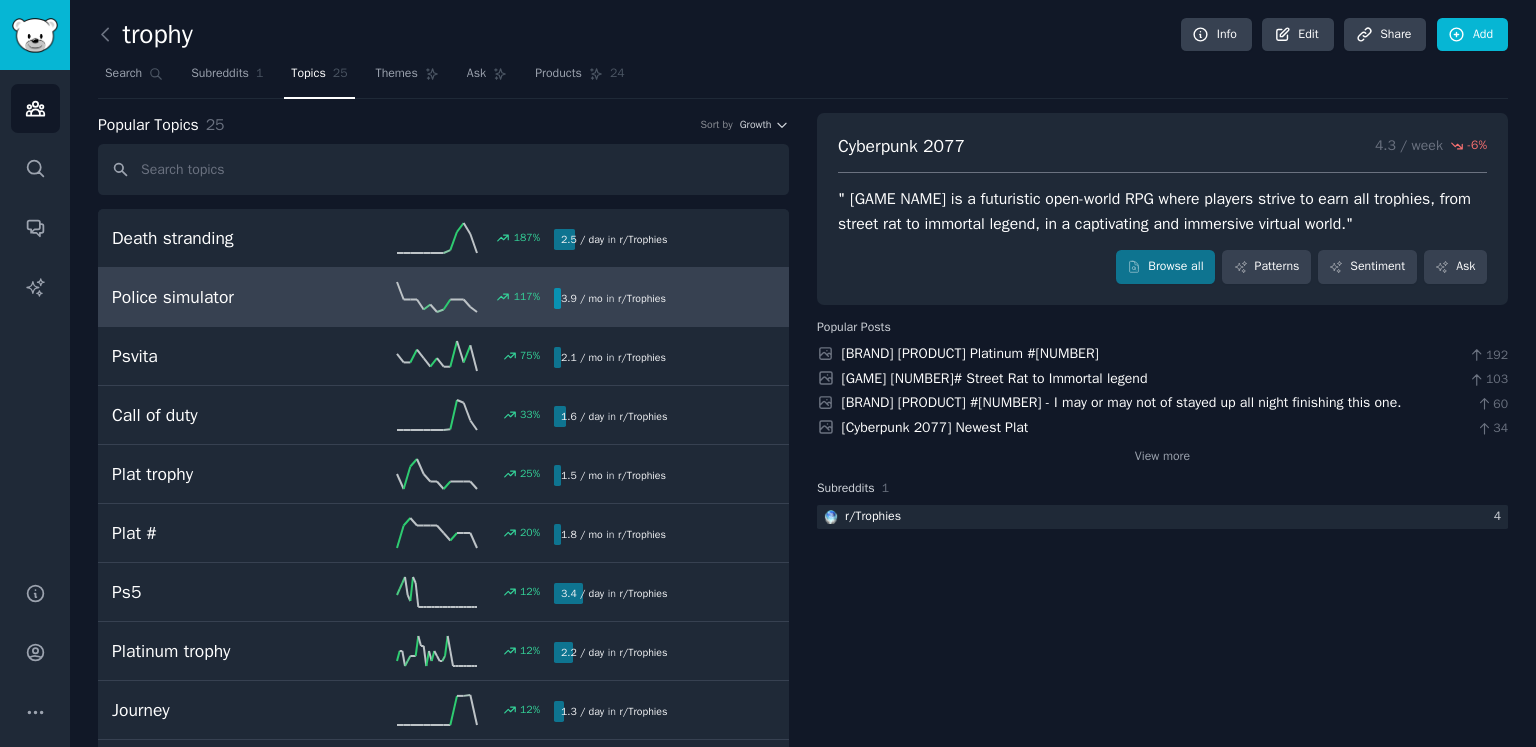 click on "3.9 / mo" at bounding box center [582, 298] 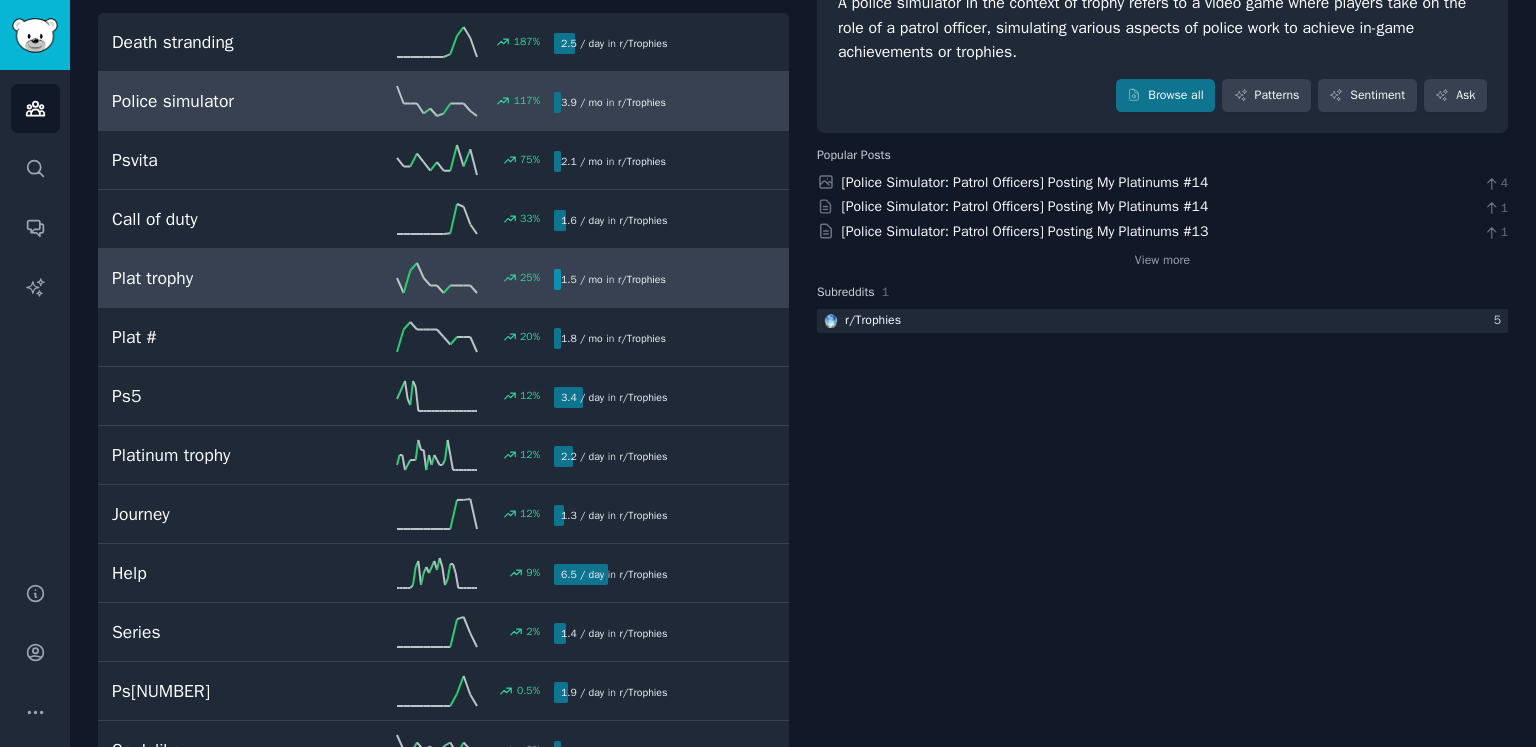 scroll, scrollTop: 200, scrollLeft: 0, axis: vertical 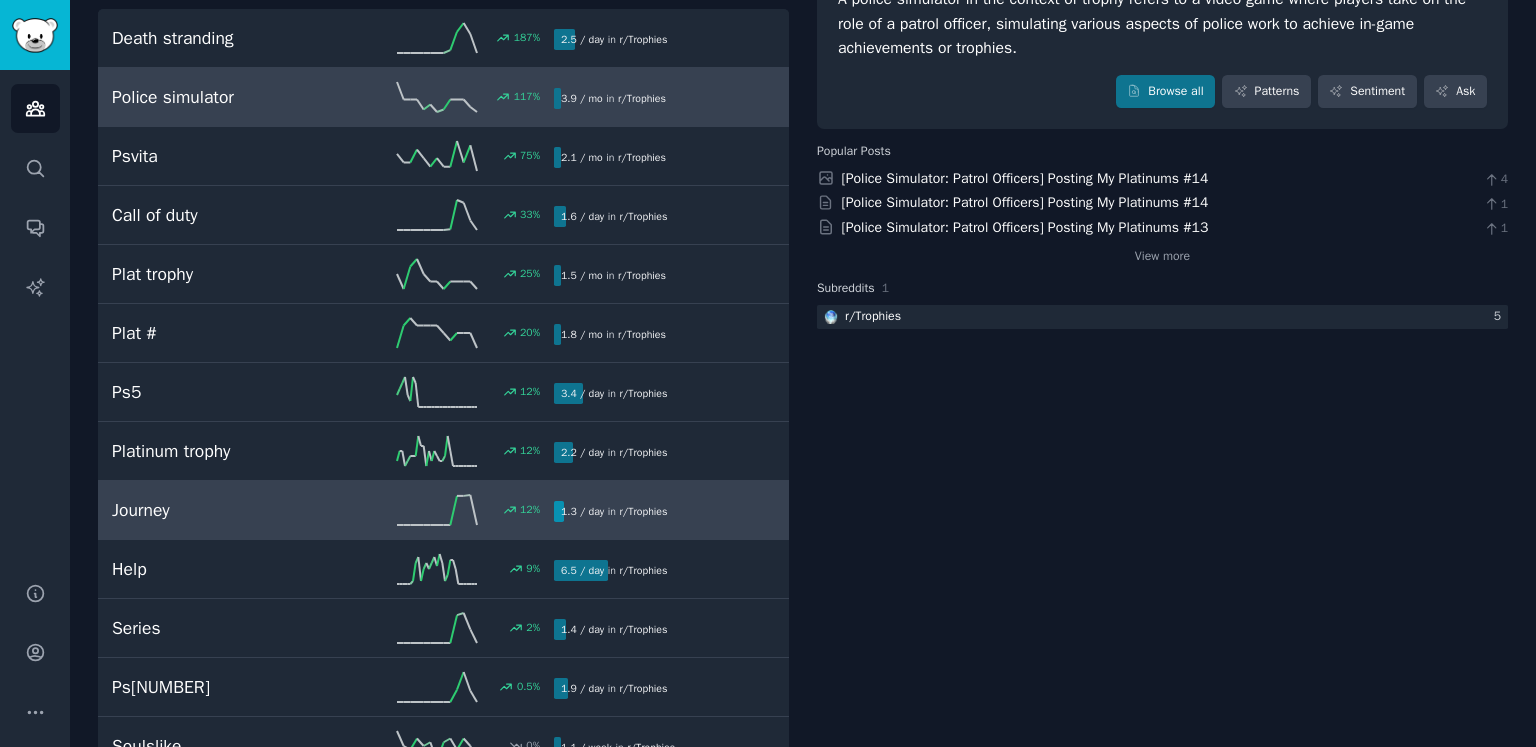 click on "[GAME] [NUMBER] % [NUMBER].[NUMBER] / day  in    r/ Trophies" at bounding box center [443, 510] 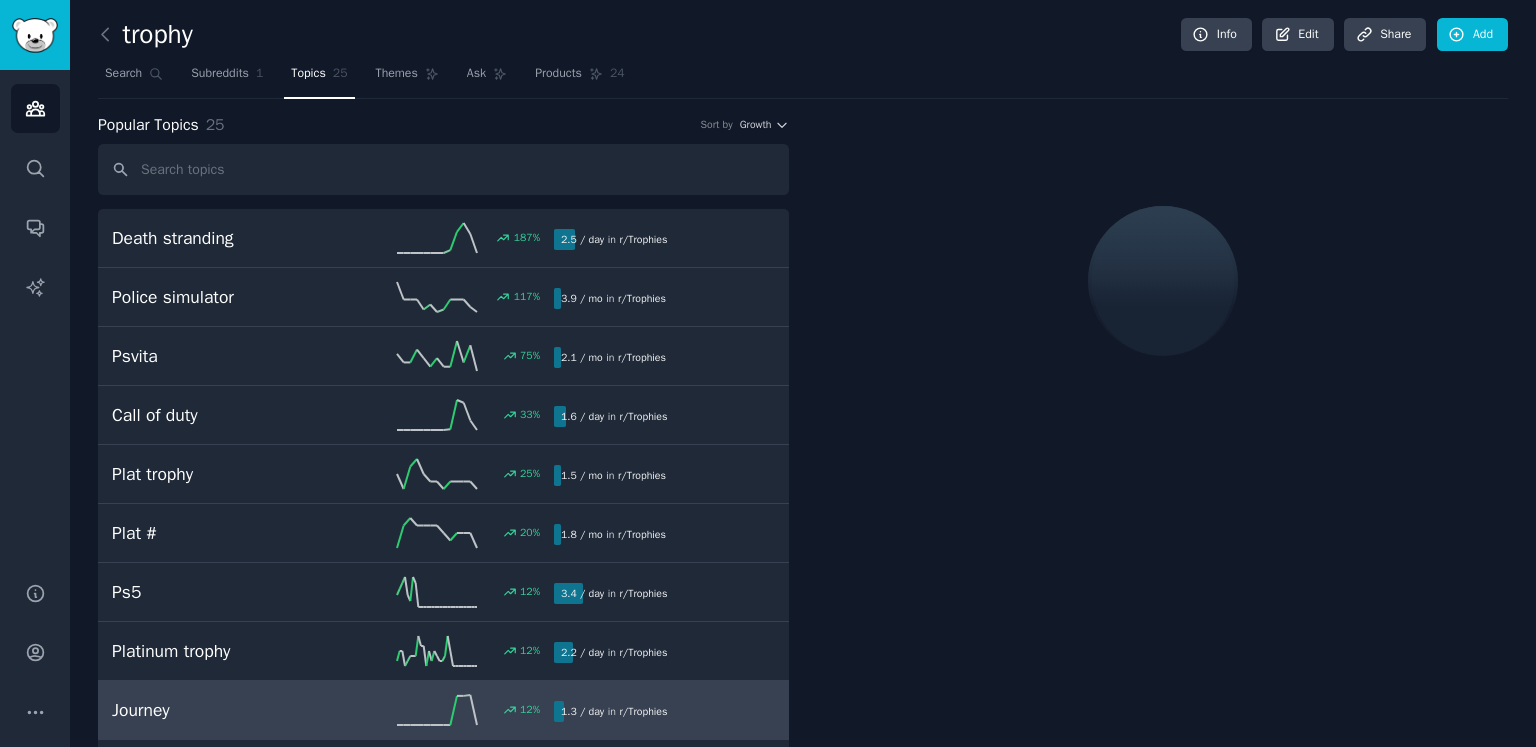 scroll, scrollTop: 0, scrollLeft: 0, axis: both 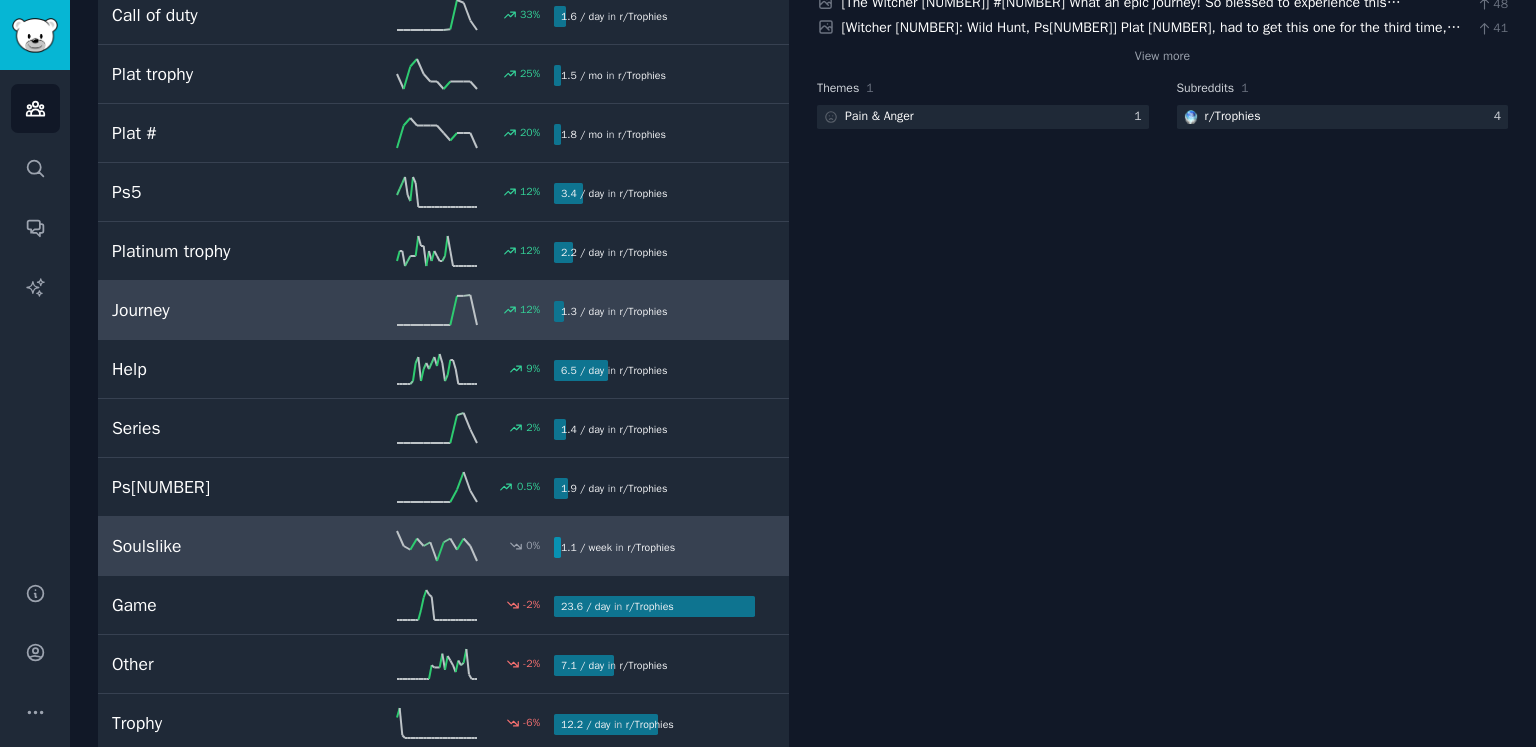 click on "0 %" at bounding box center [443, 546] 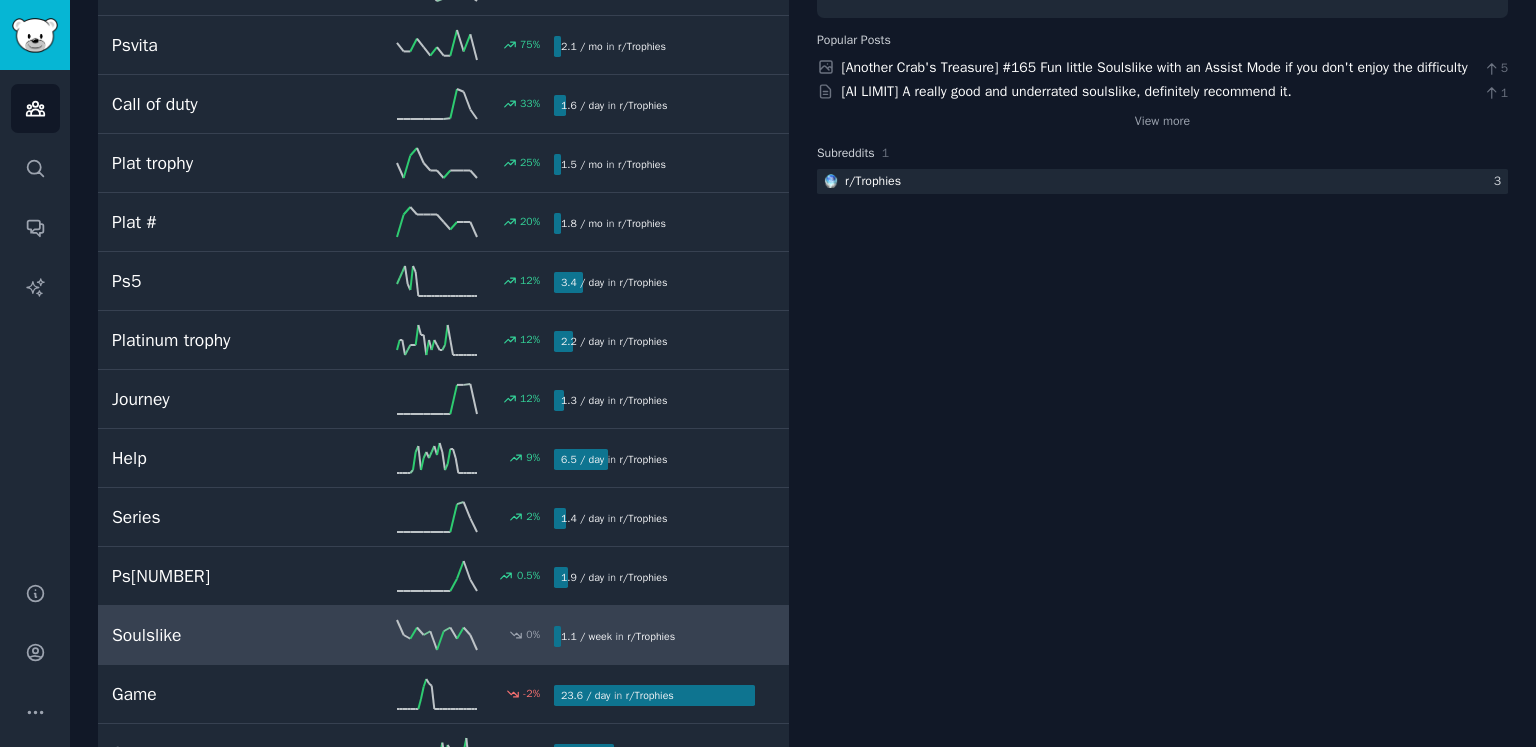 scroll, scrollTop: 0, scrollLeft: 0, axis: both 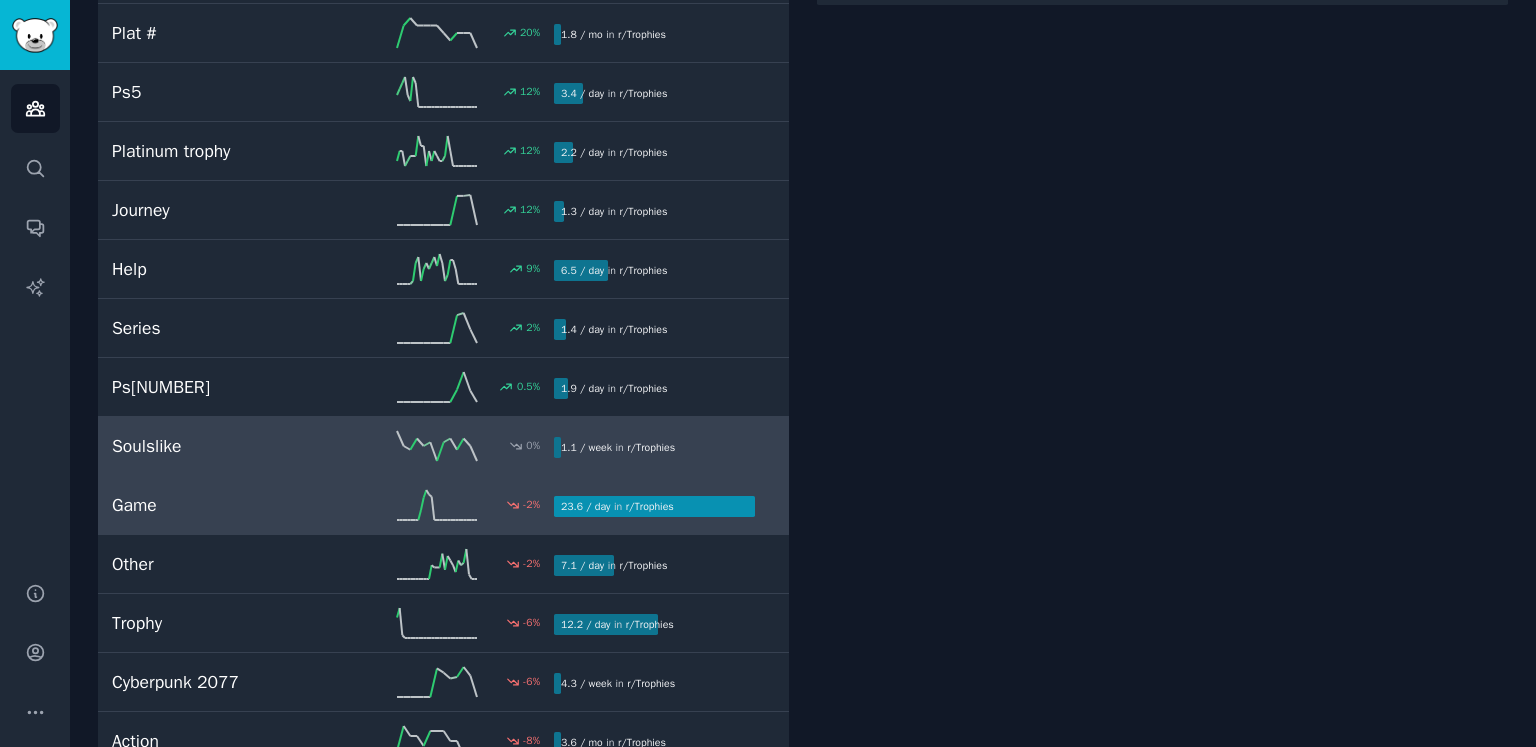click on "Game" at bounding box center (222, 505) 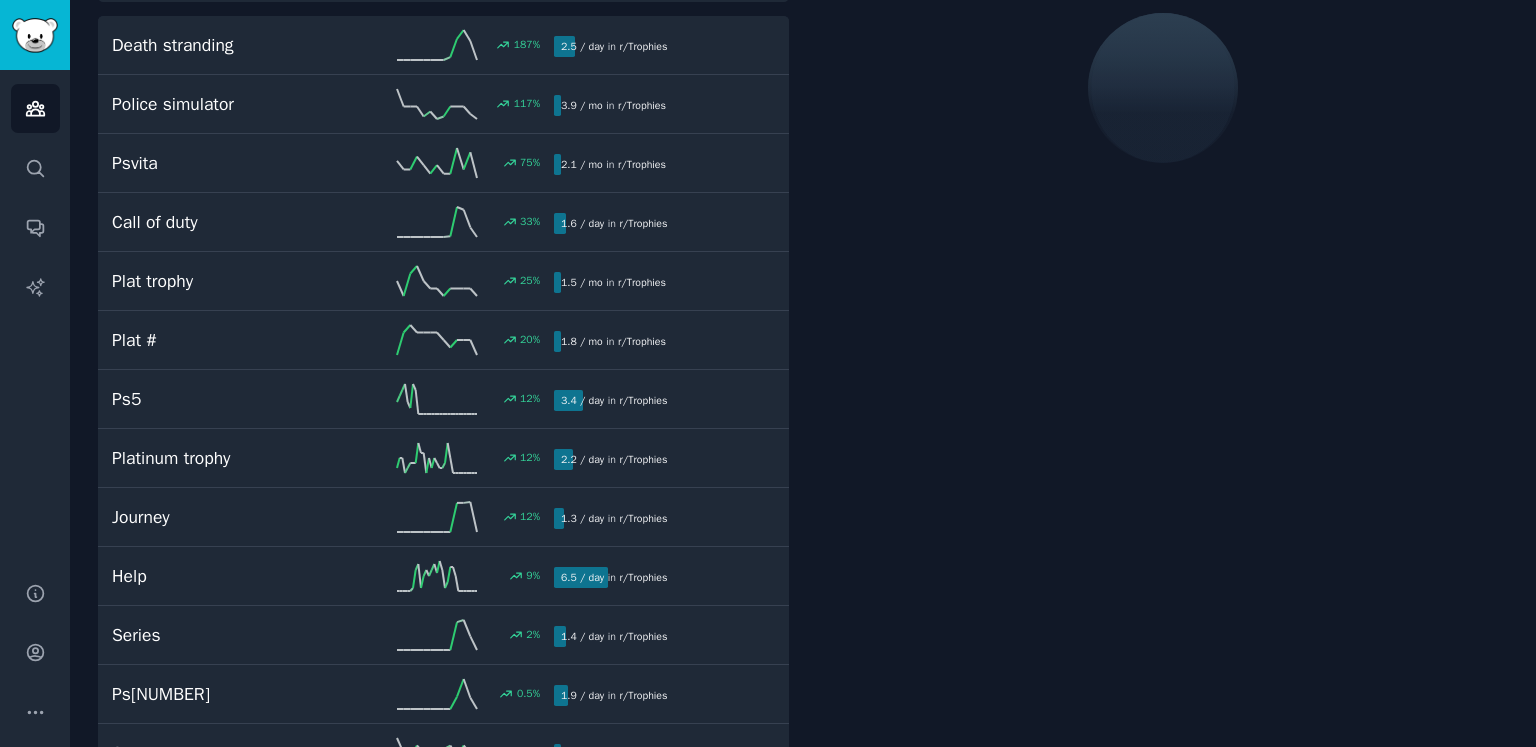scroll, scrollTop: 111, scrollLeft: 0, axis: vertical 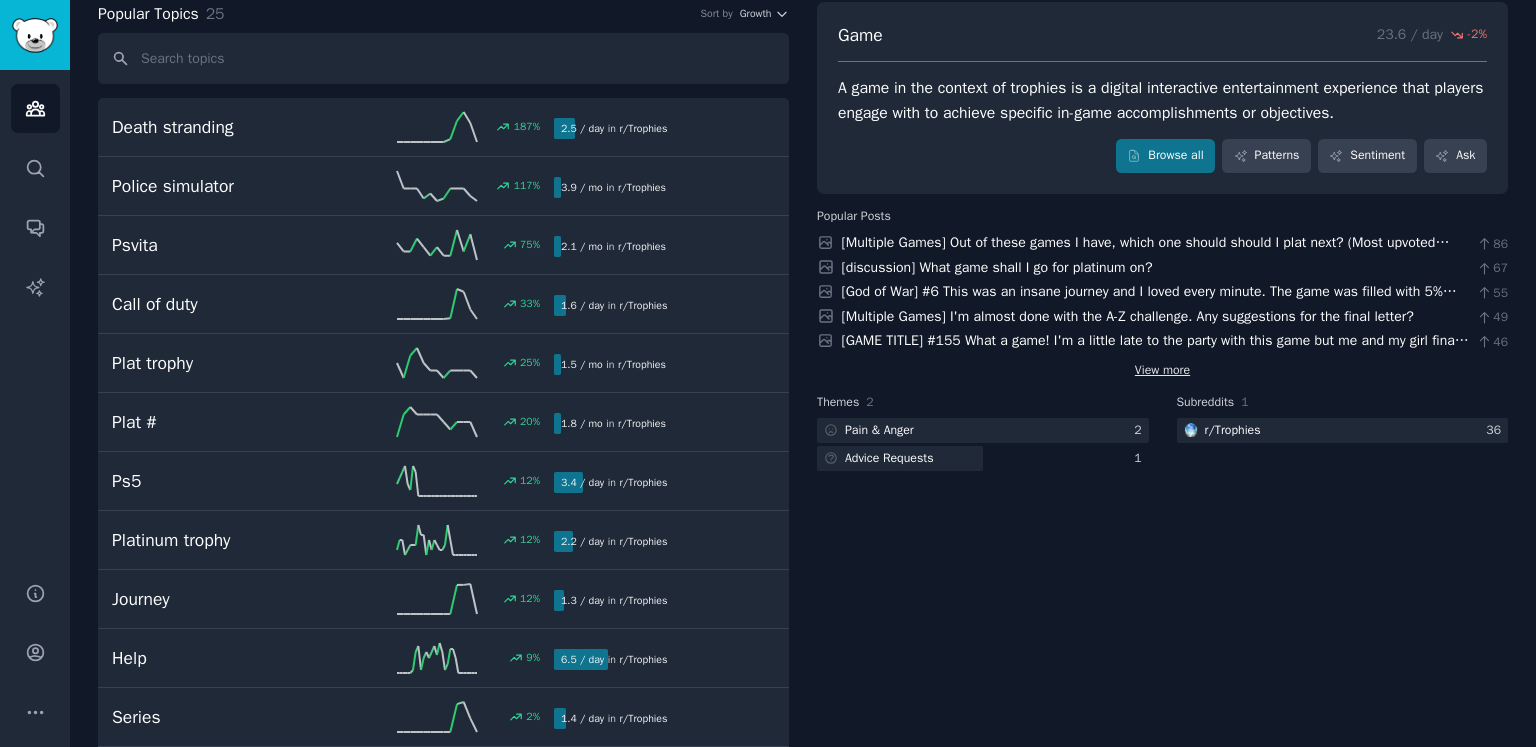 click on "View more" at bounding box center (1162, 371) 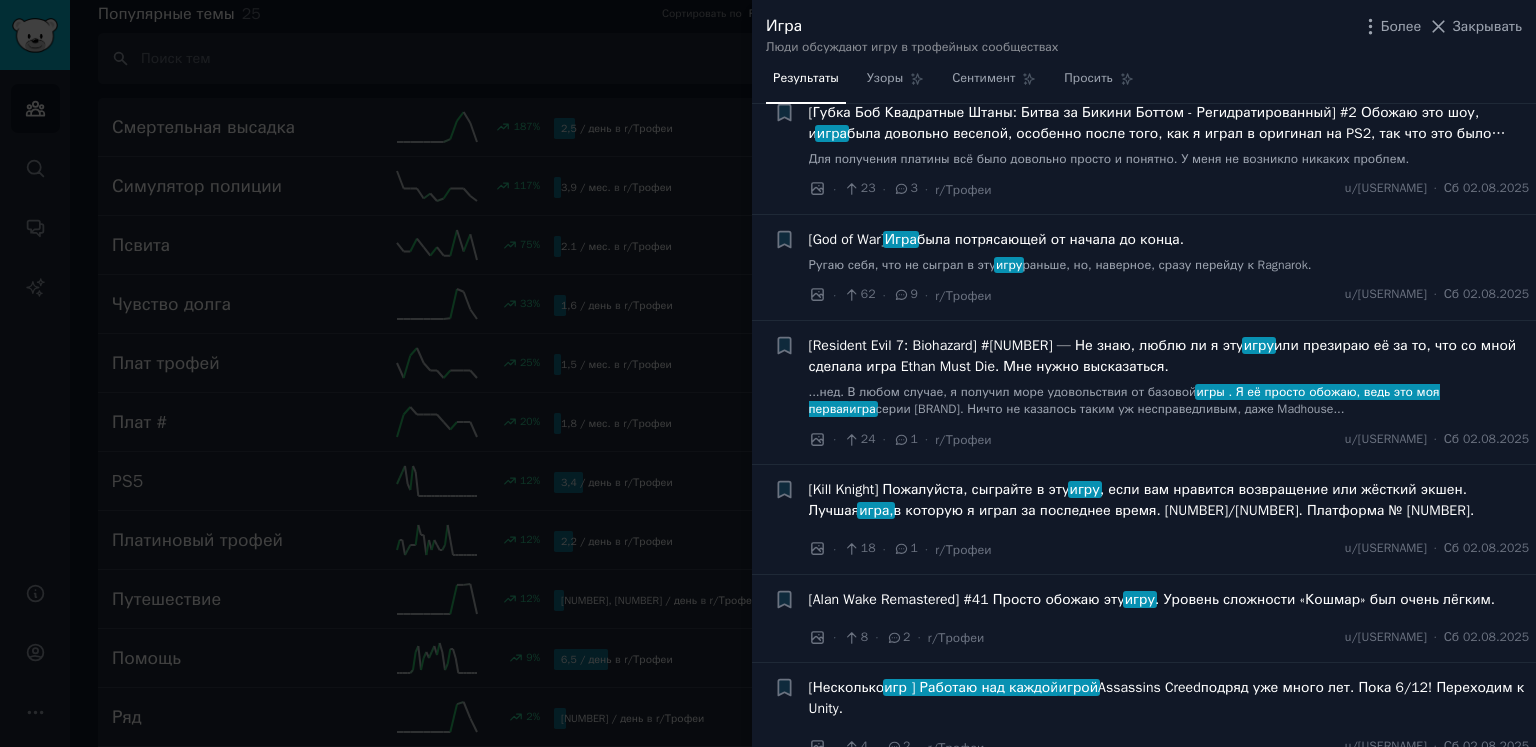scroll, scrollTop: 1200, scrollLeft: 0, axis: vertical 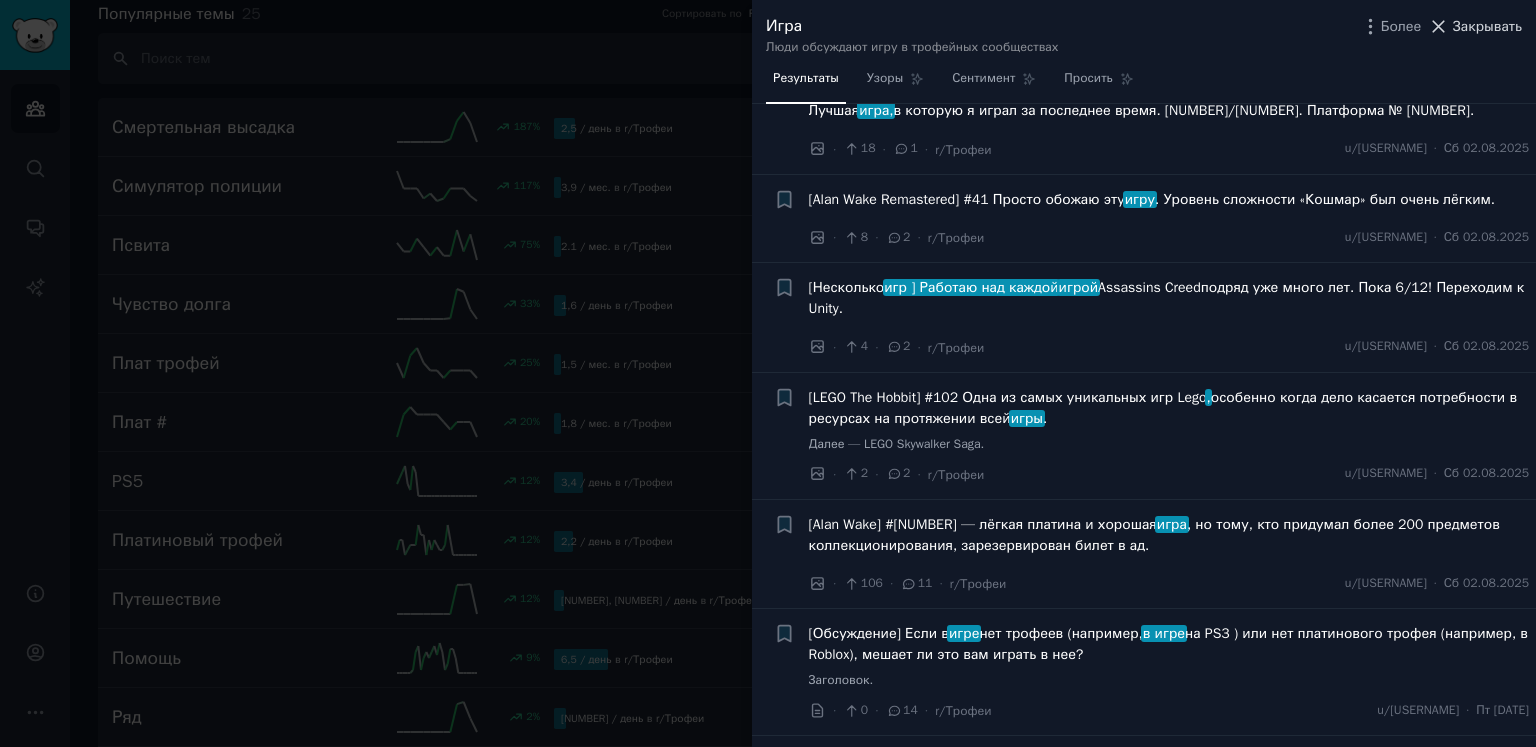 click on "Закрывать" at bounding box center (1487, 26) 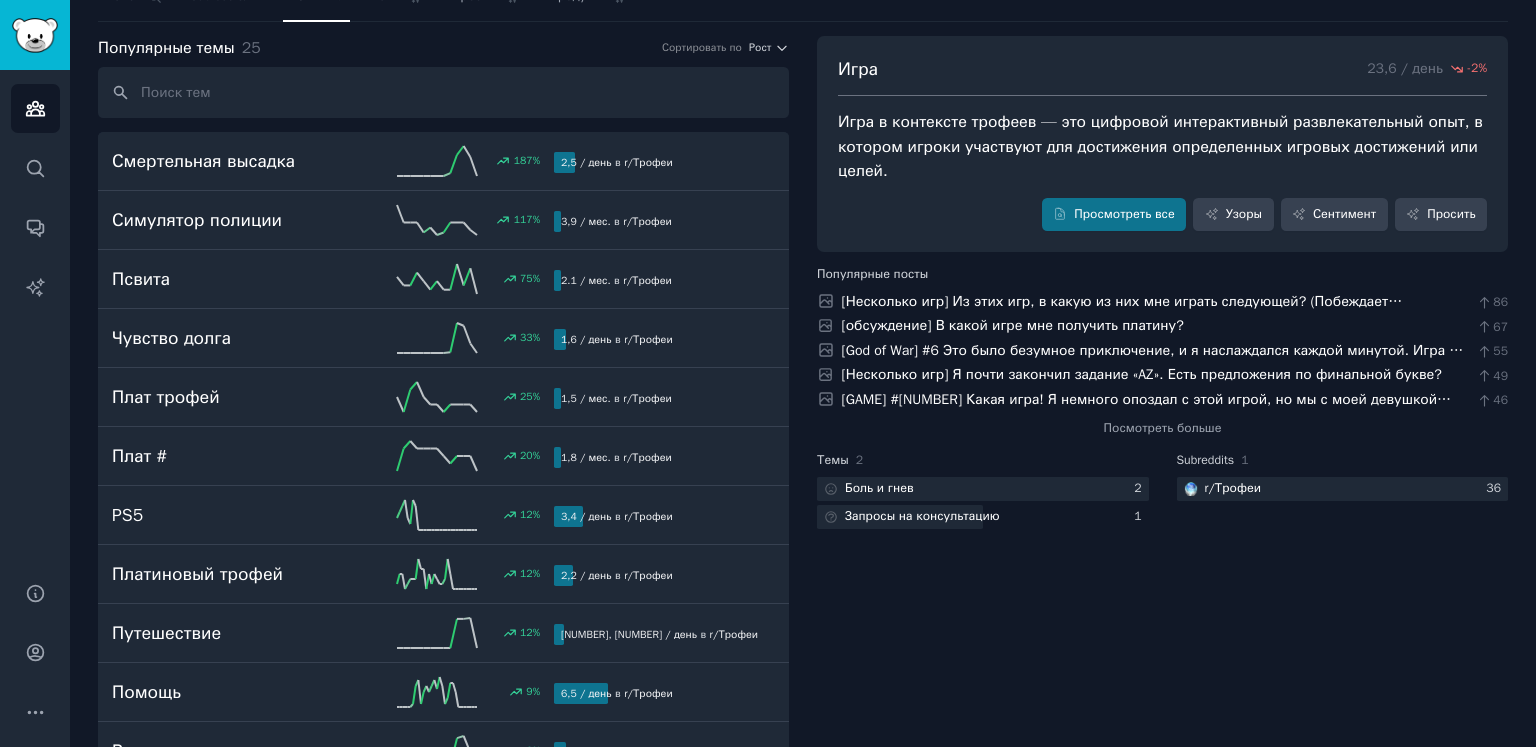 scroll, scrollTop: 0, scrollLeft: 0, axis: both 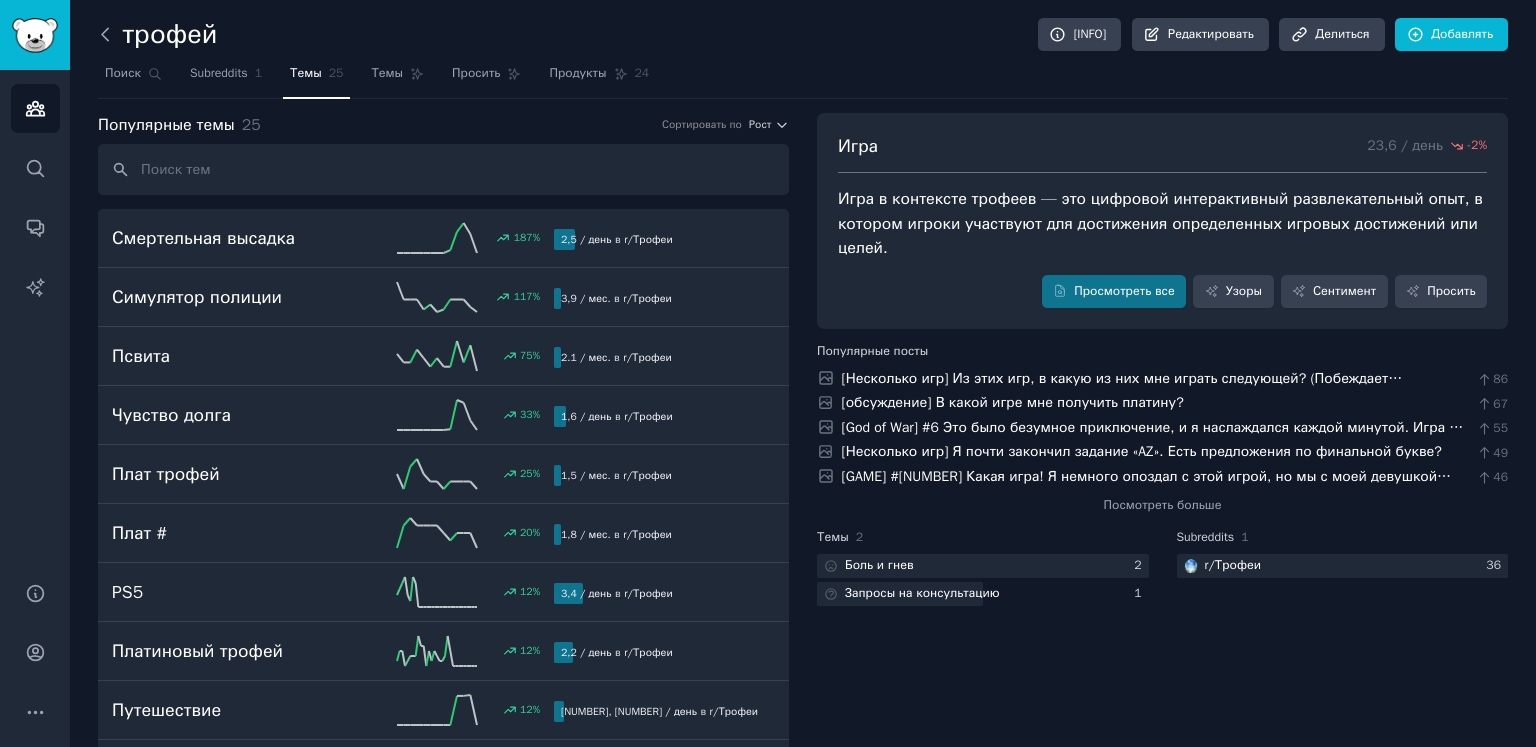 click 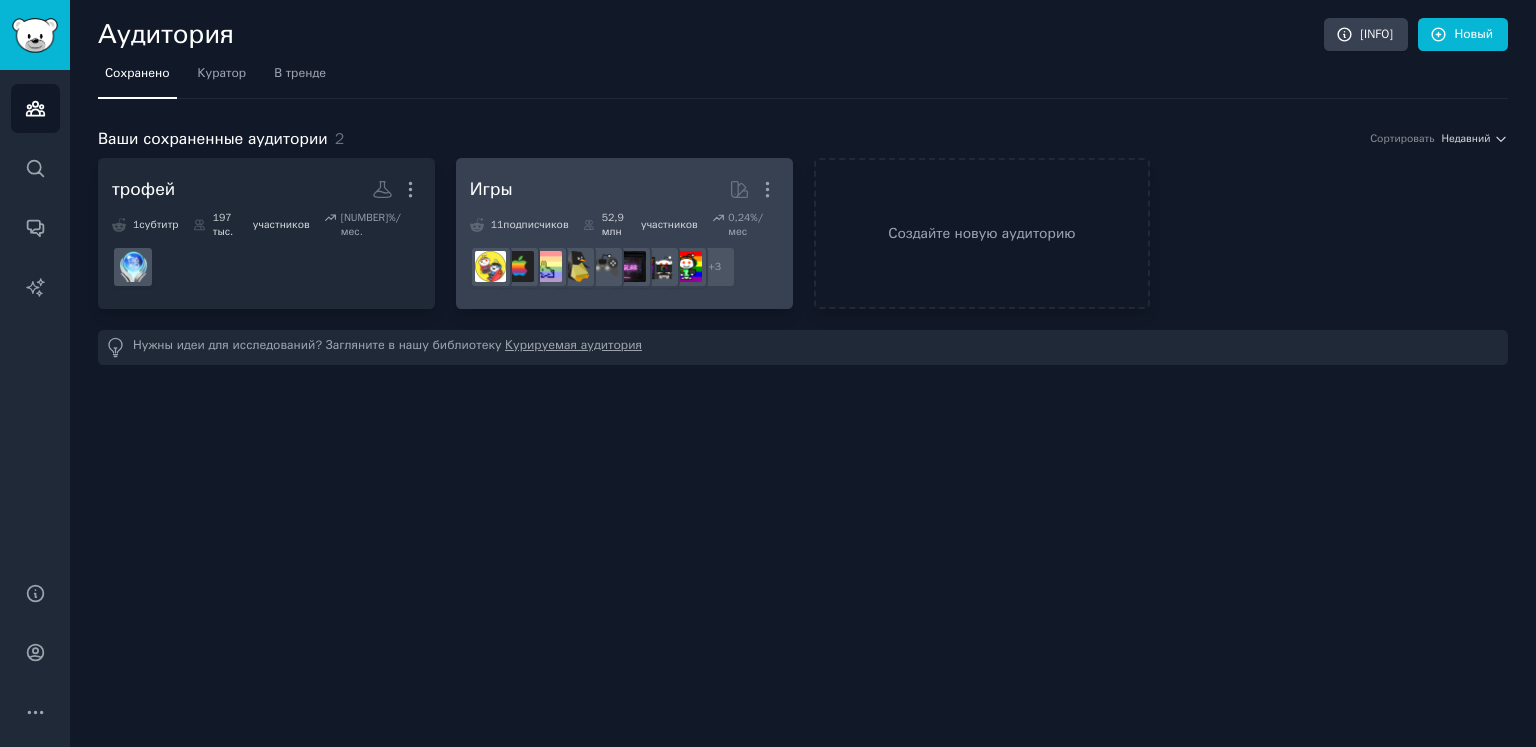 click on "Игры Более 11 подписчиков ​ 52,9 млн участников 0,24 %/мес + 3" at bounding box center (624, 233) 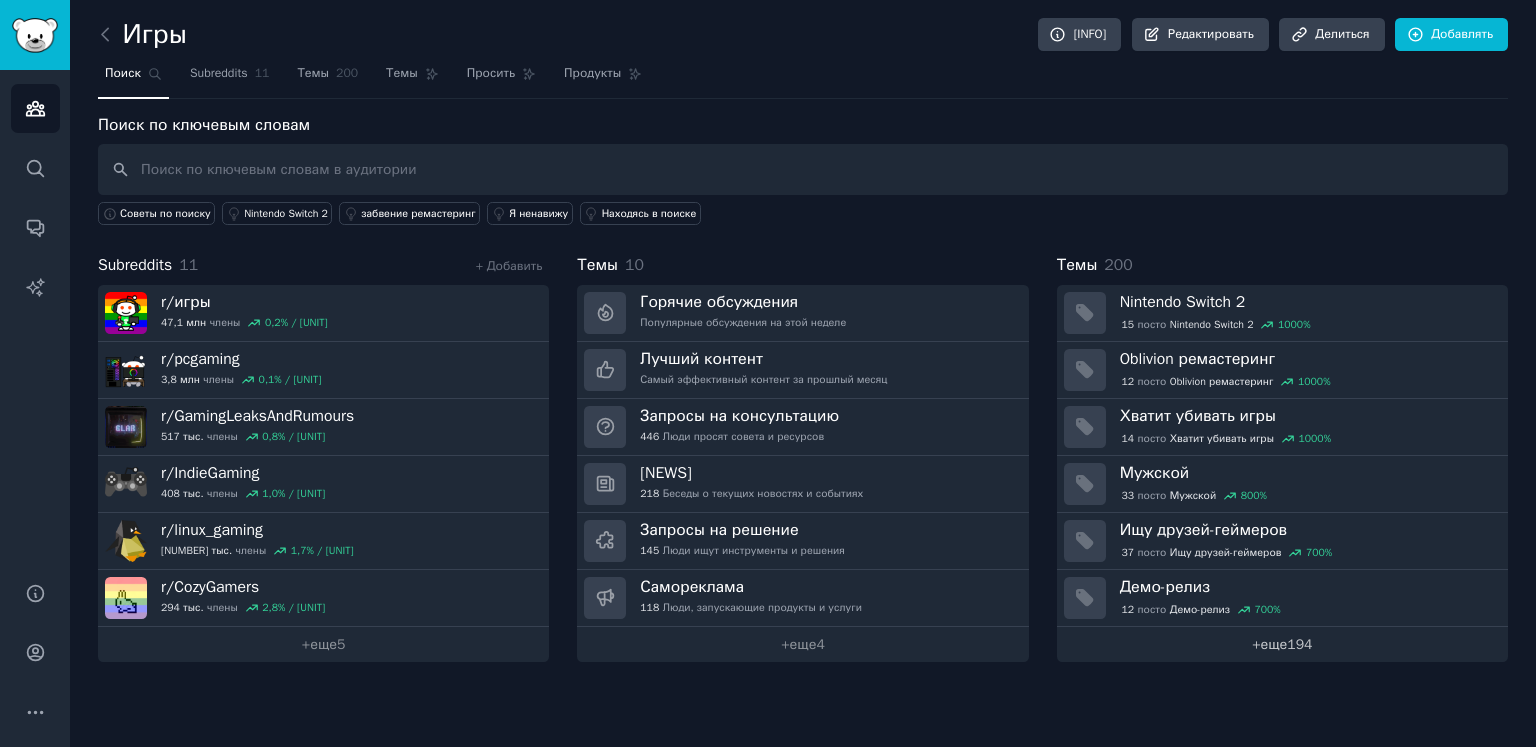 click on "+ еще [NUMBER]" at bounding box center [1282, 644] 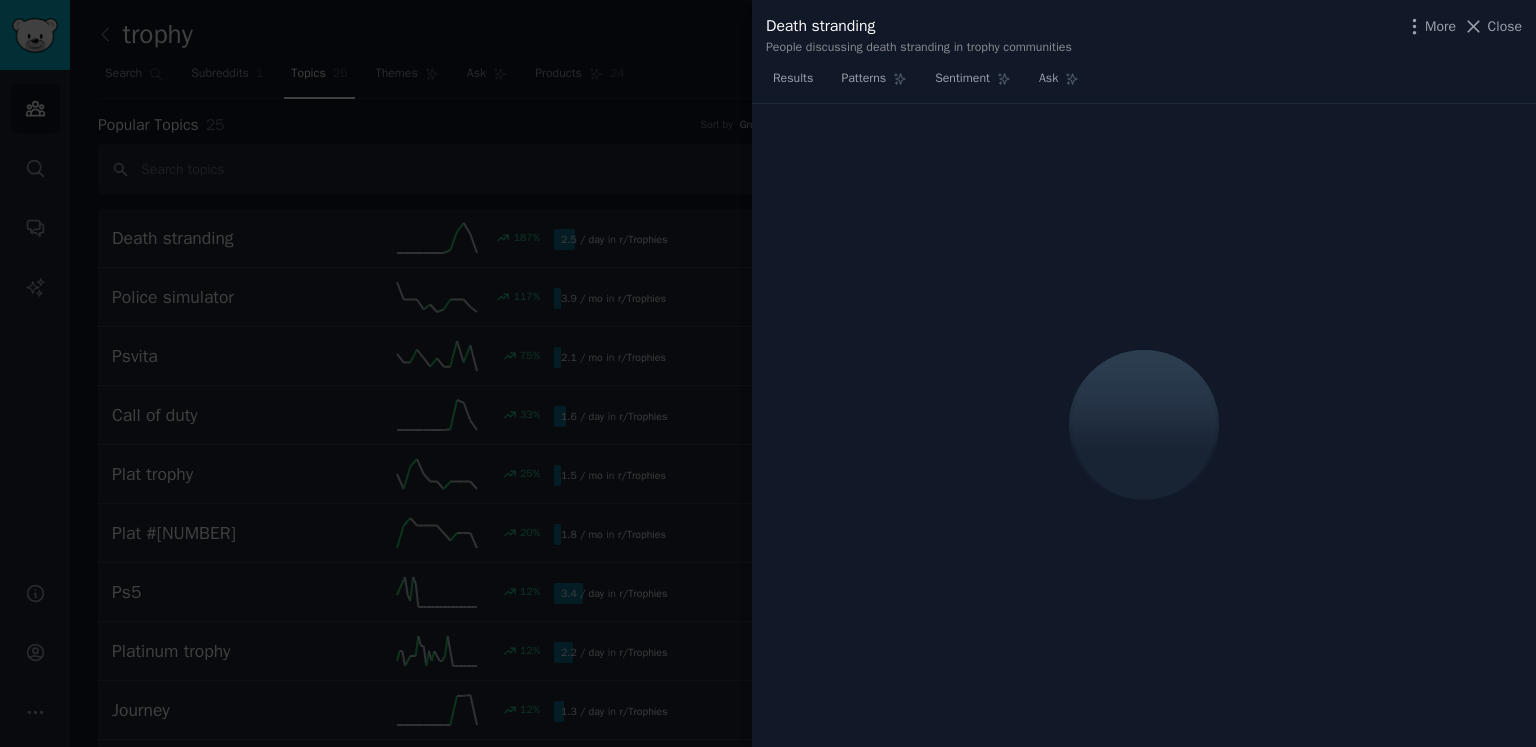 scroll, scrollTop: 0, scrollLeft: 0, axis: both 